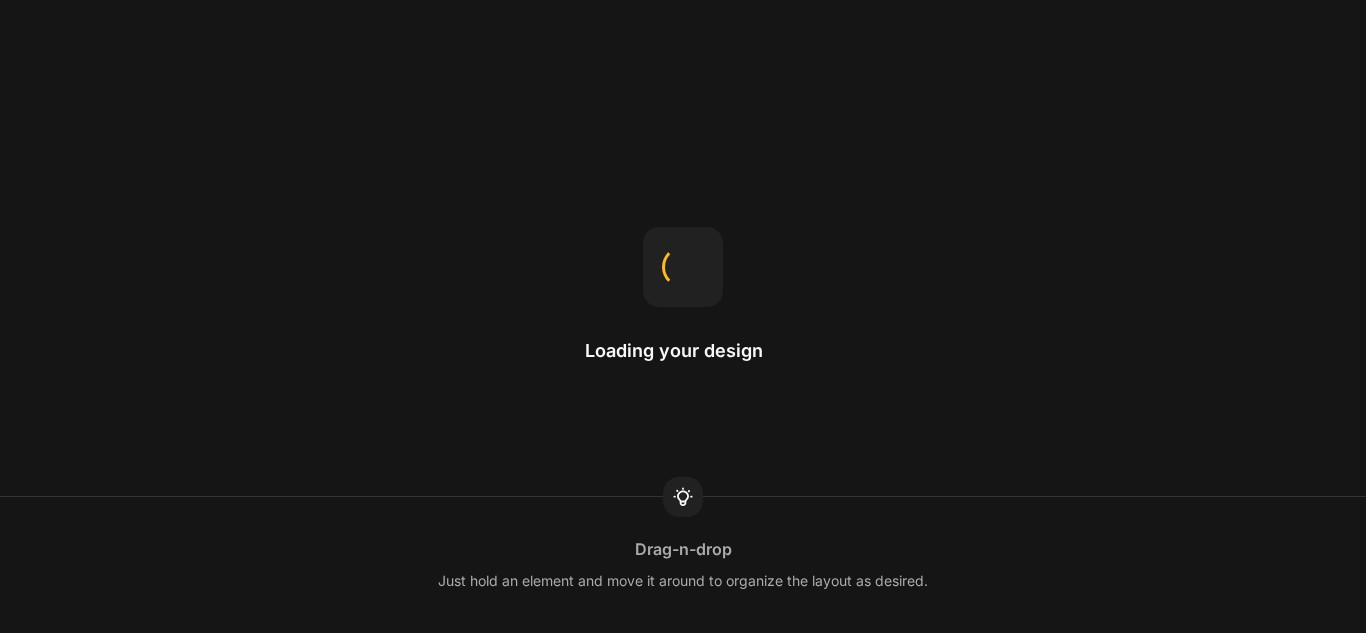 scroll, scrollTop: 0, scrollLeft: 0, axis: both 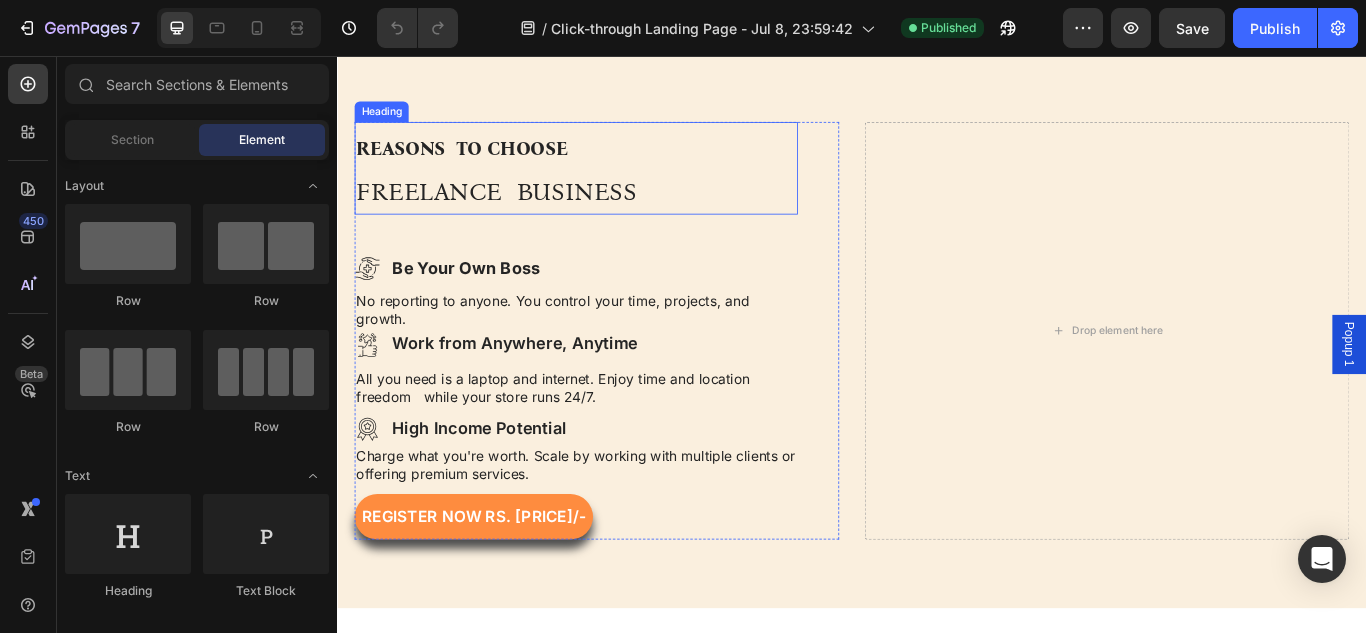 click on "REASONS  TO CHOOSE FREELANCE  BUSINESS" at bounding box center [615, 187] 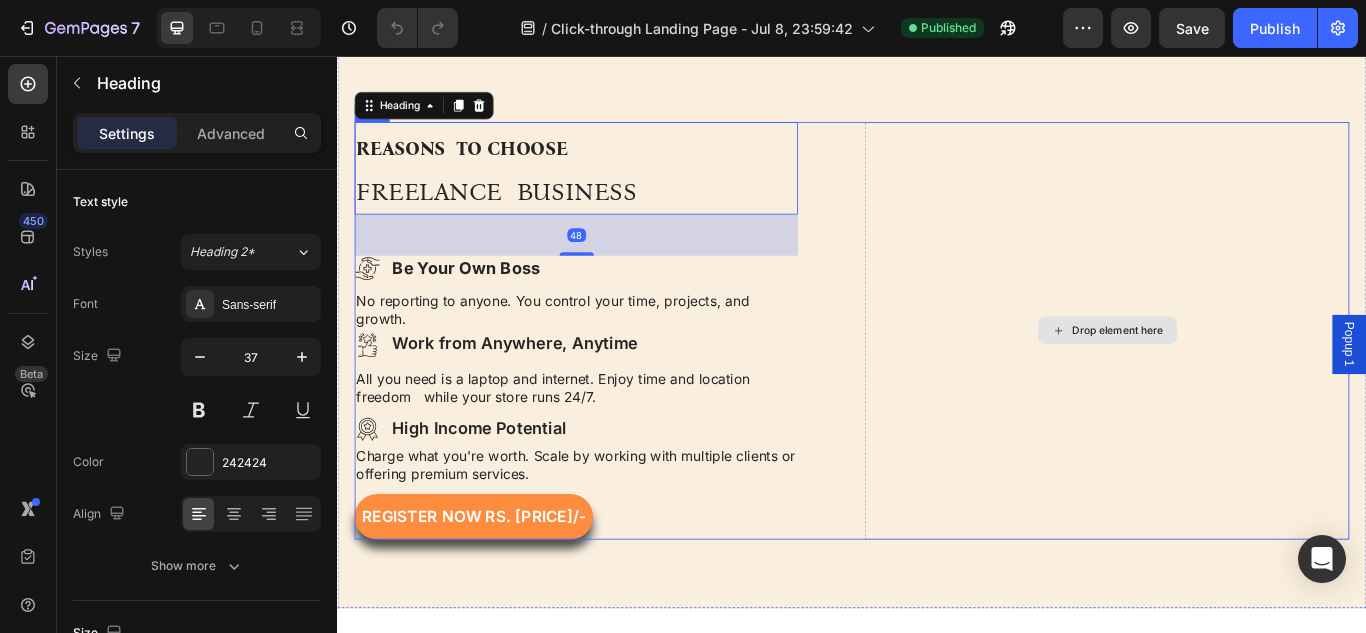 click on "Drop element here" at bounding box center (1234, 376) 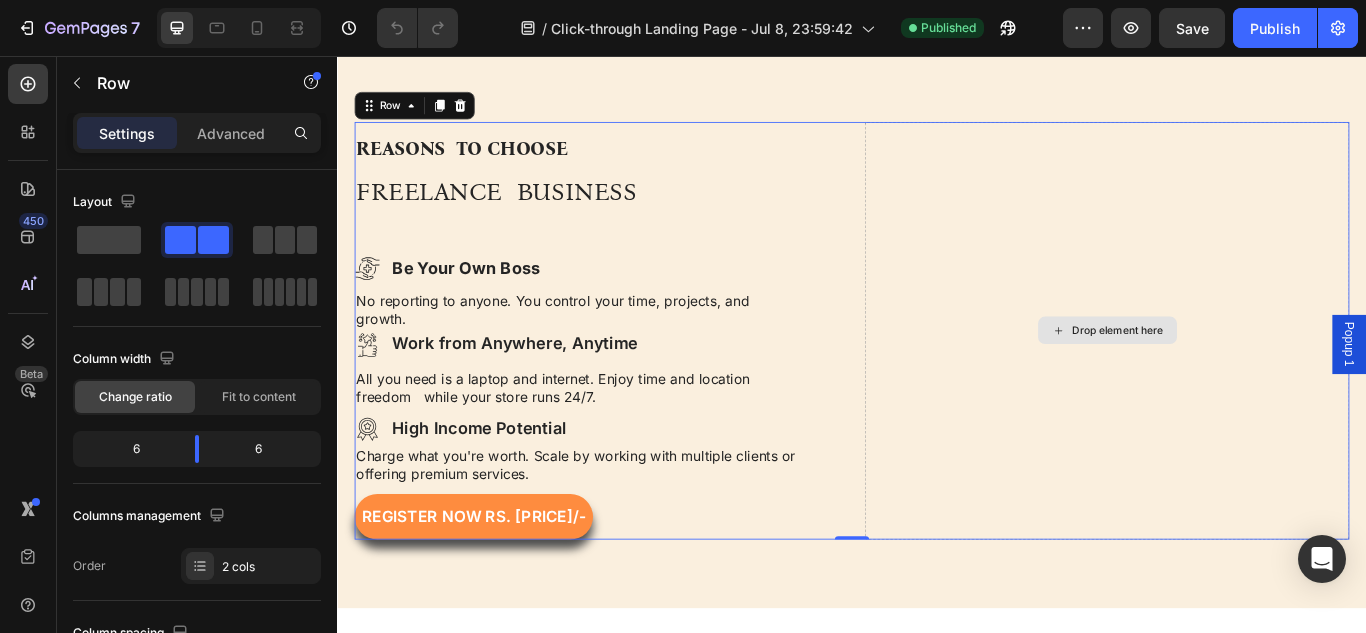 click on "Drop element here" at bounding box center [1234, 376] 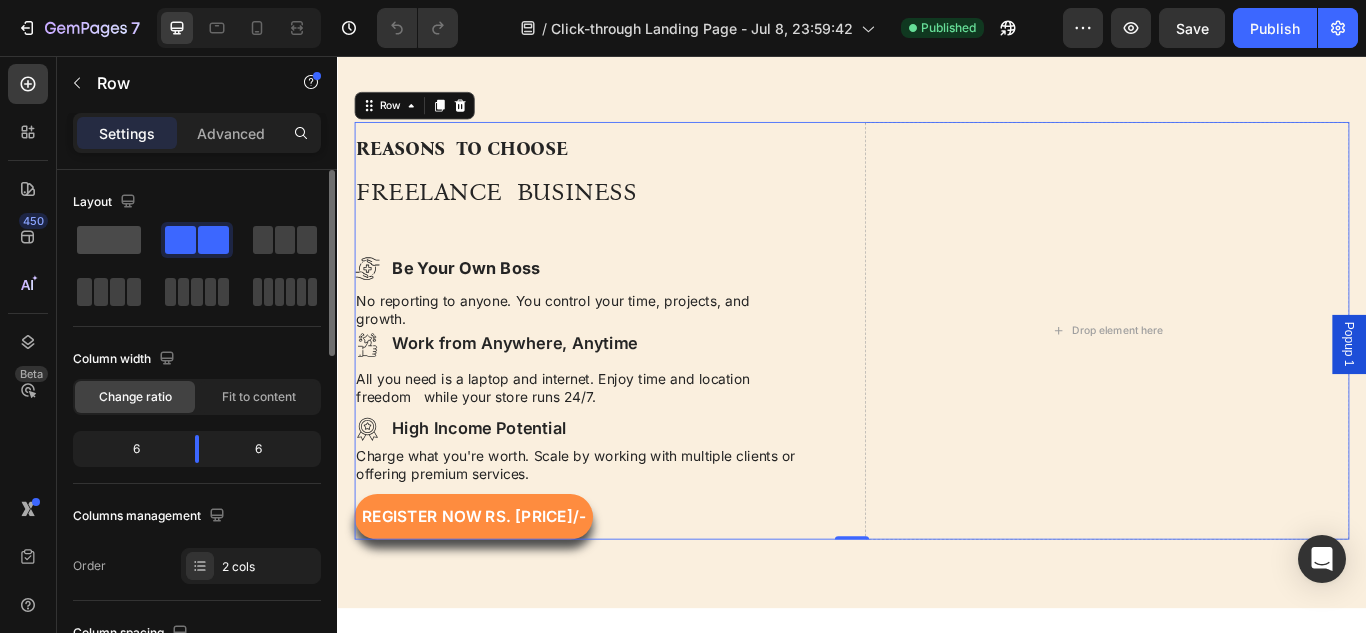click 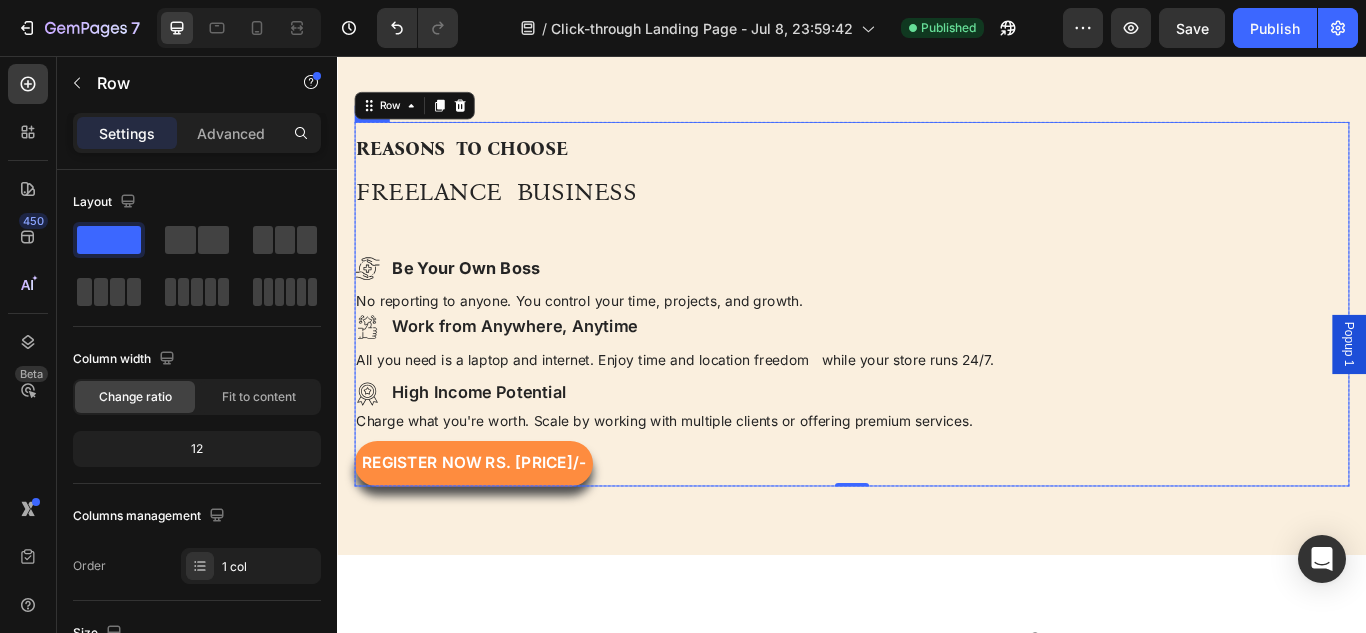 click on "REASONS  TO CHOOSE FREELANCE  BUSINESS Heading
Icon Be Your Own Boss Text Block Row  No reporting to anyone. You control your time, projects, and growth. Text Block
Icon Work from Anywhere, Anytime Text Block Row All you need is a laptop and internet. Enjoy time and location freedom   while your store runs 24/7. Text Block
Icon  High Income Potential Text Block Row Charge what you're worth. Scale by working with multiple clients or offering premium services. Text Block Register NOW rS. [PRICE]/- Button" at bounding box center [913, 345] 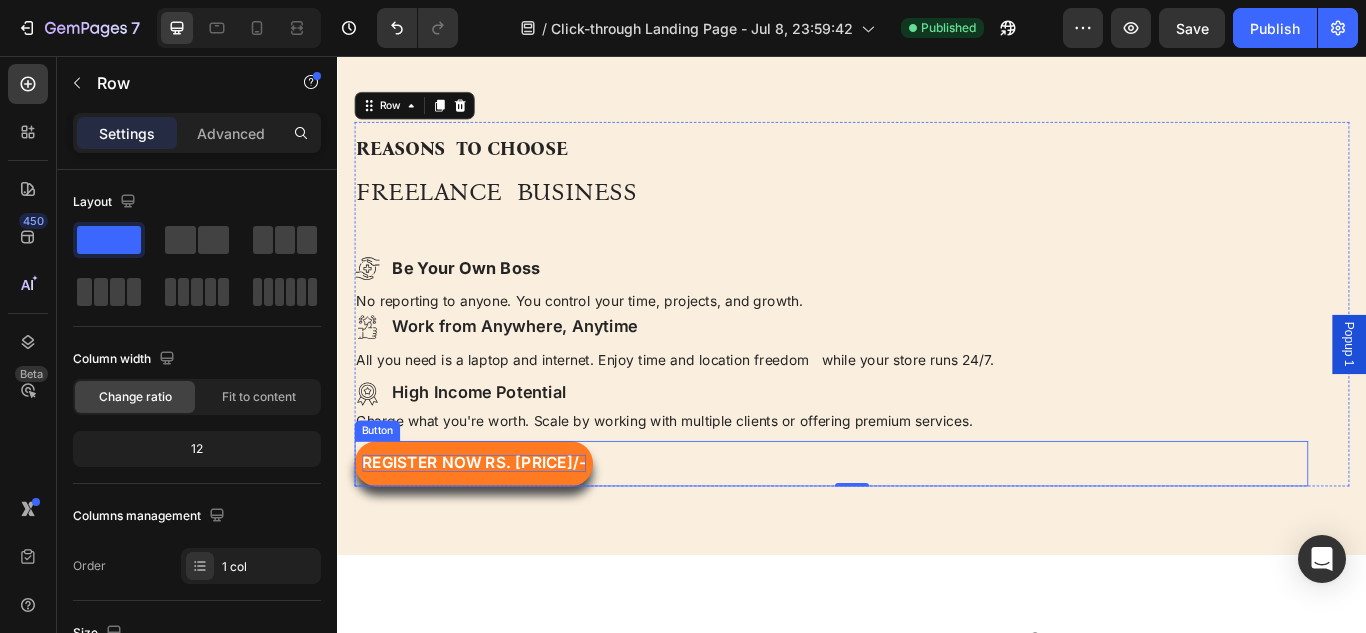 click on "Register NOW rS. [PRICE]/-" at bounding box center (496, 530) 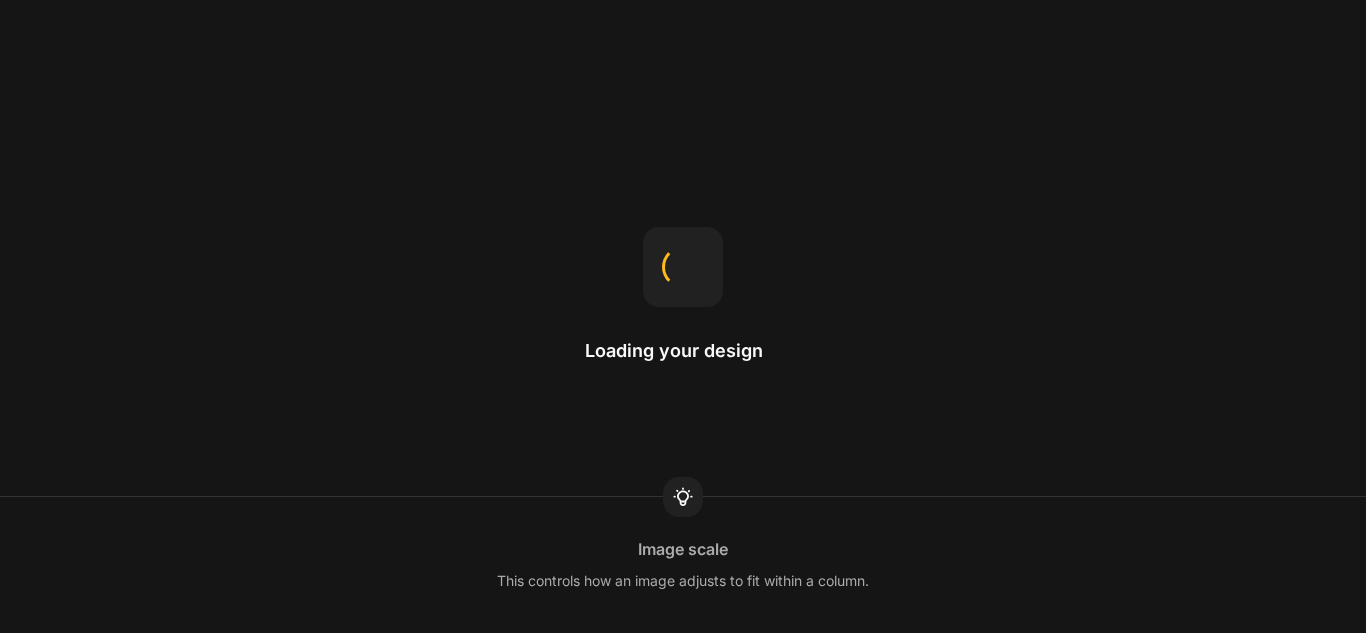 scroll, scrollTop: 0, scrollLeft: 0, axis: both 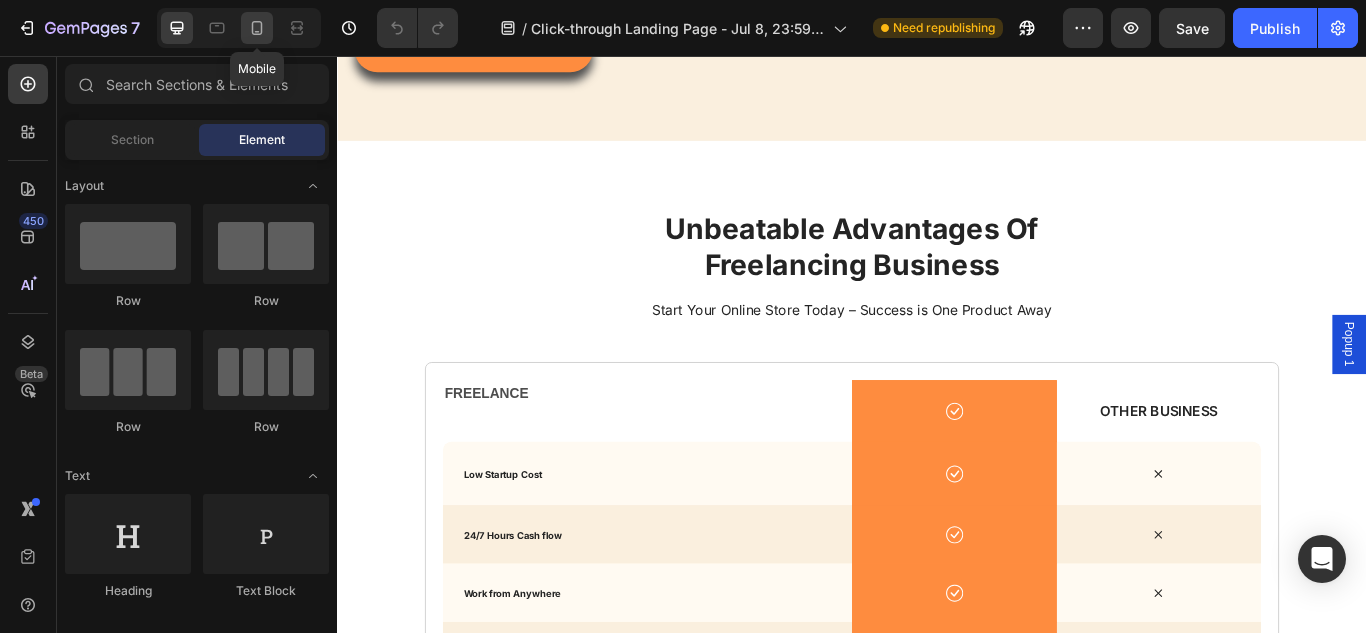 click 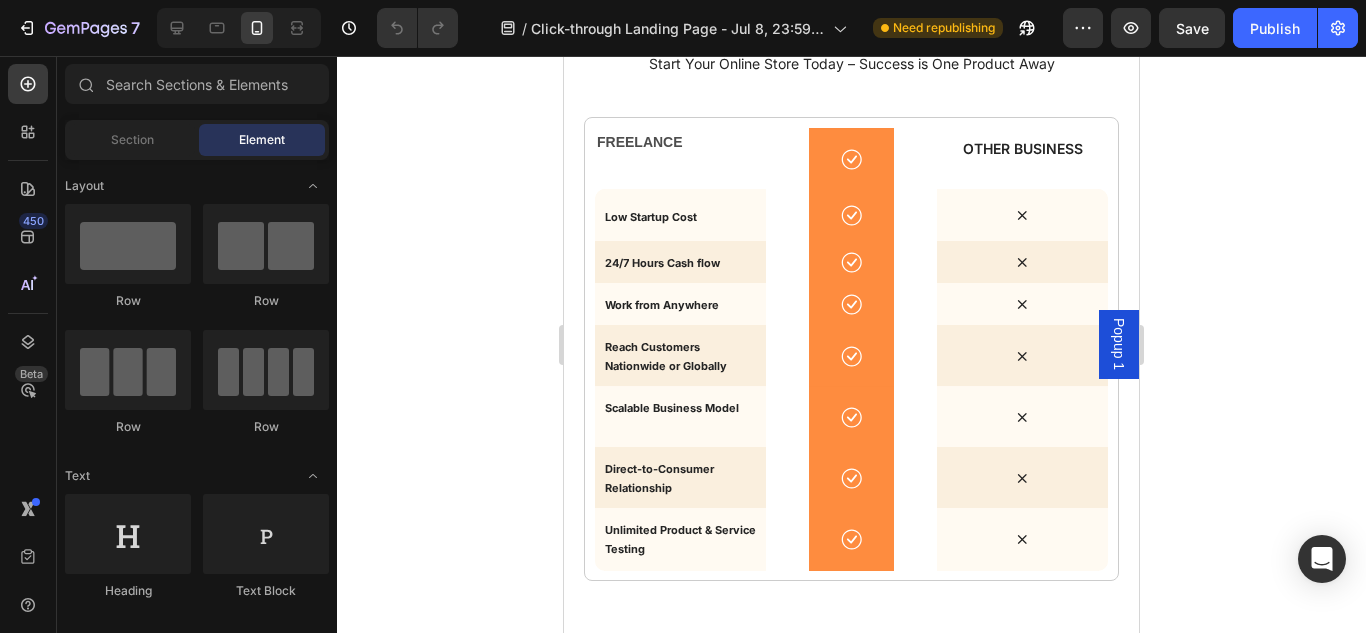 scroll, scrollTop: 2366, scrollLeft: 0, axis: vertical 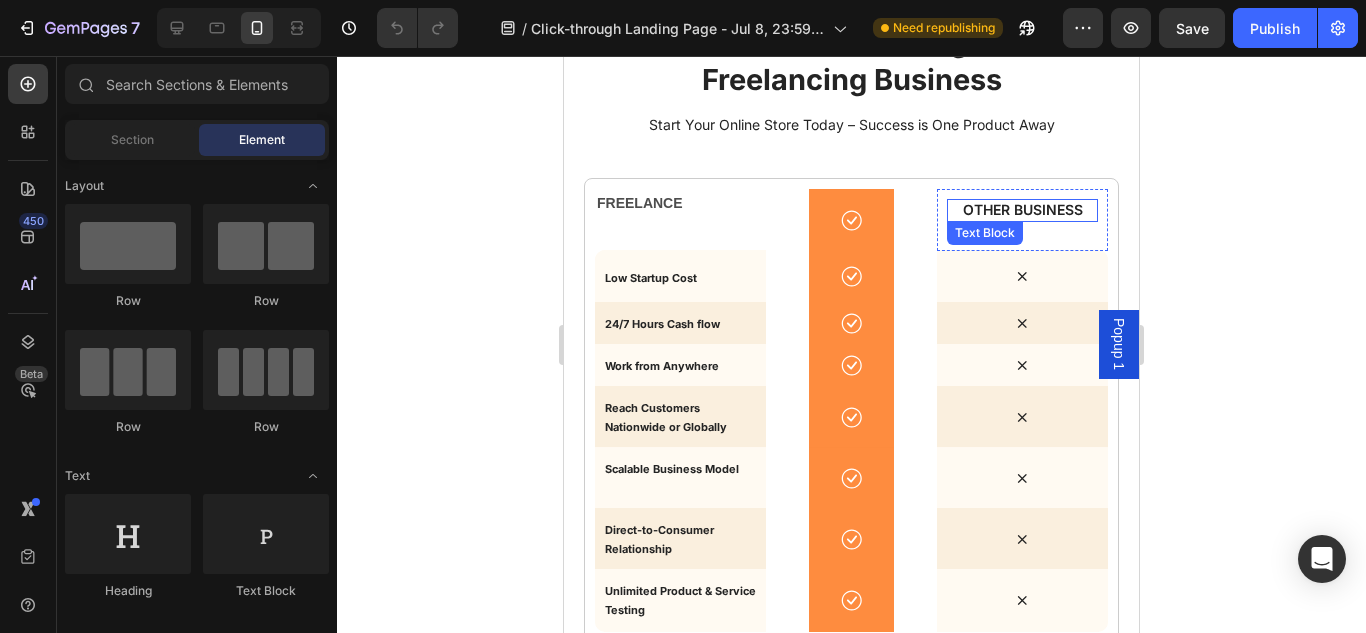 click on "OTHER BUSINESS" at bounding box center [1022, 210] 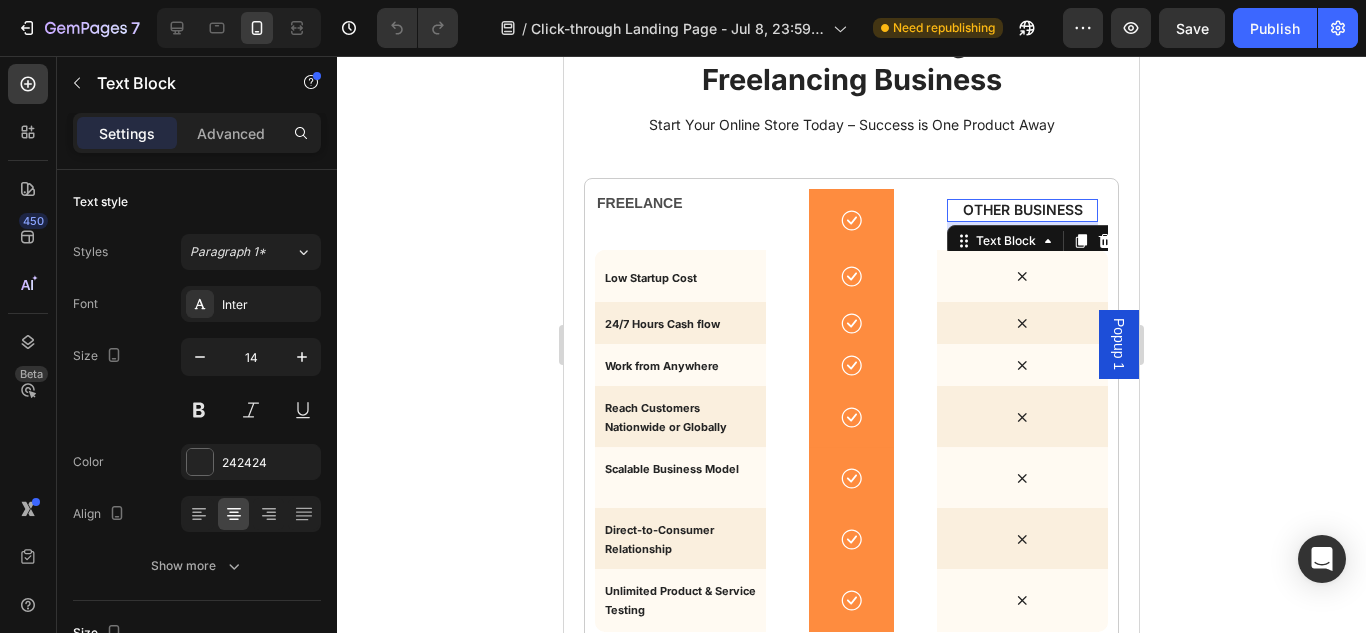 click 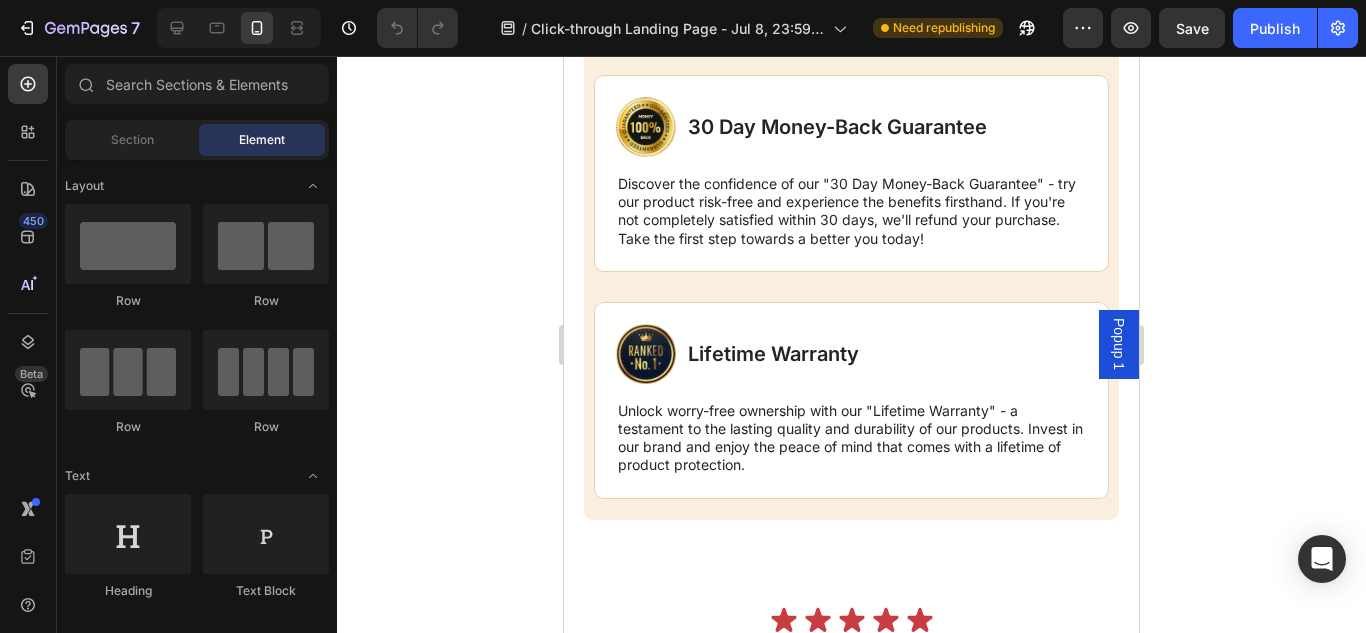 scroll, scrollTop: 3575, scrollLeft: 0, axis: vertical 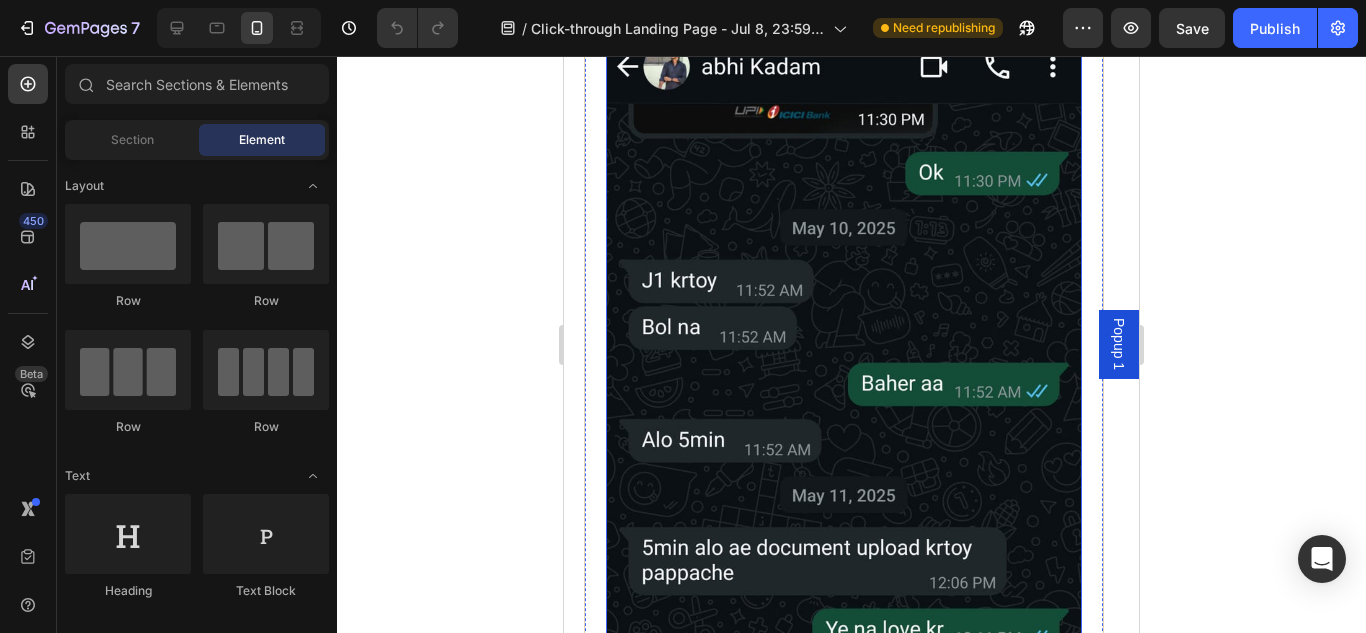 click at bounding box center [844, 317] 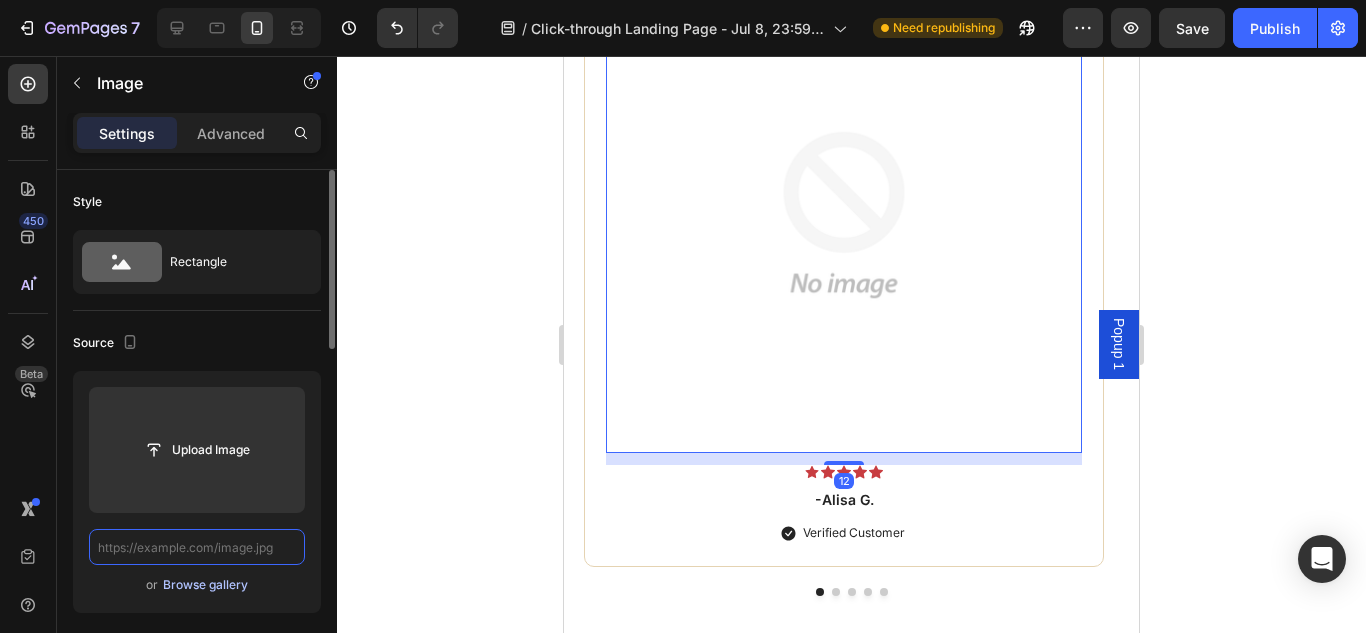 scroll, scrollTop: 0, scrollLeft: 0, axis: both 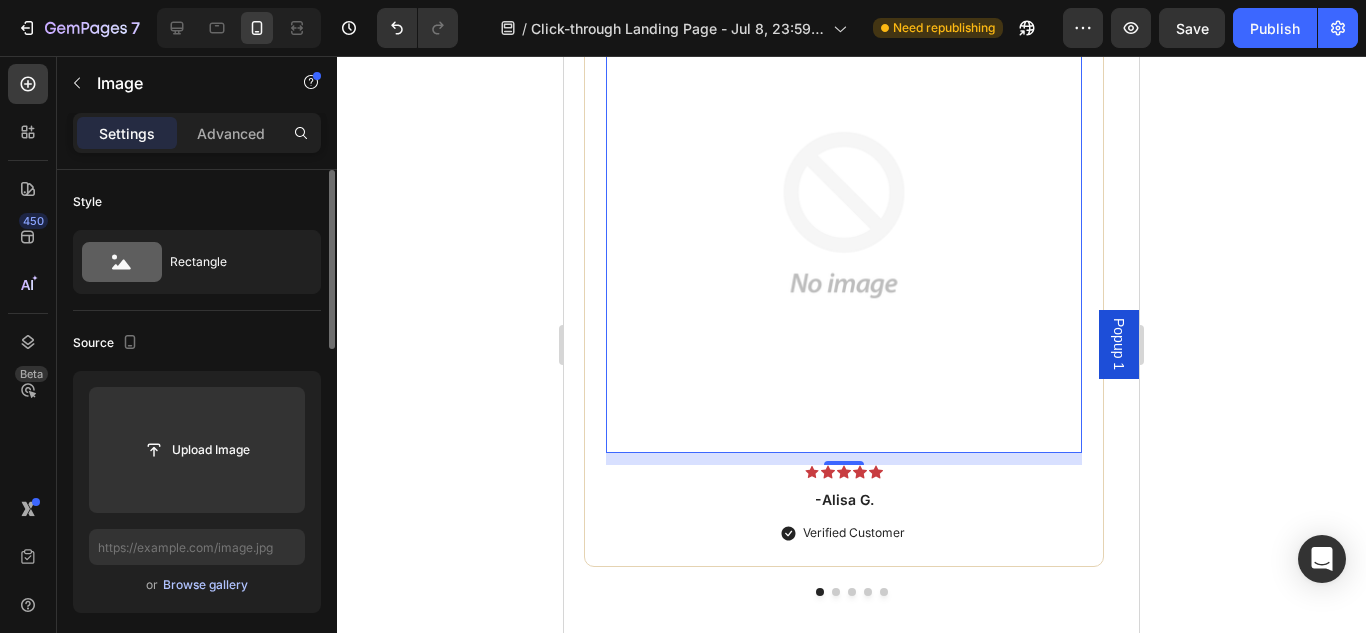 click on "Browse gallery" at bounding box center (205, 585) 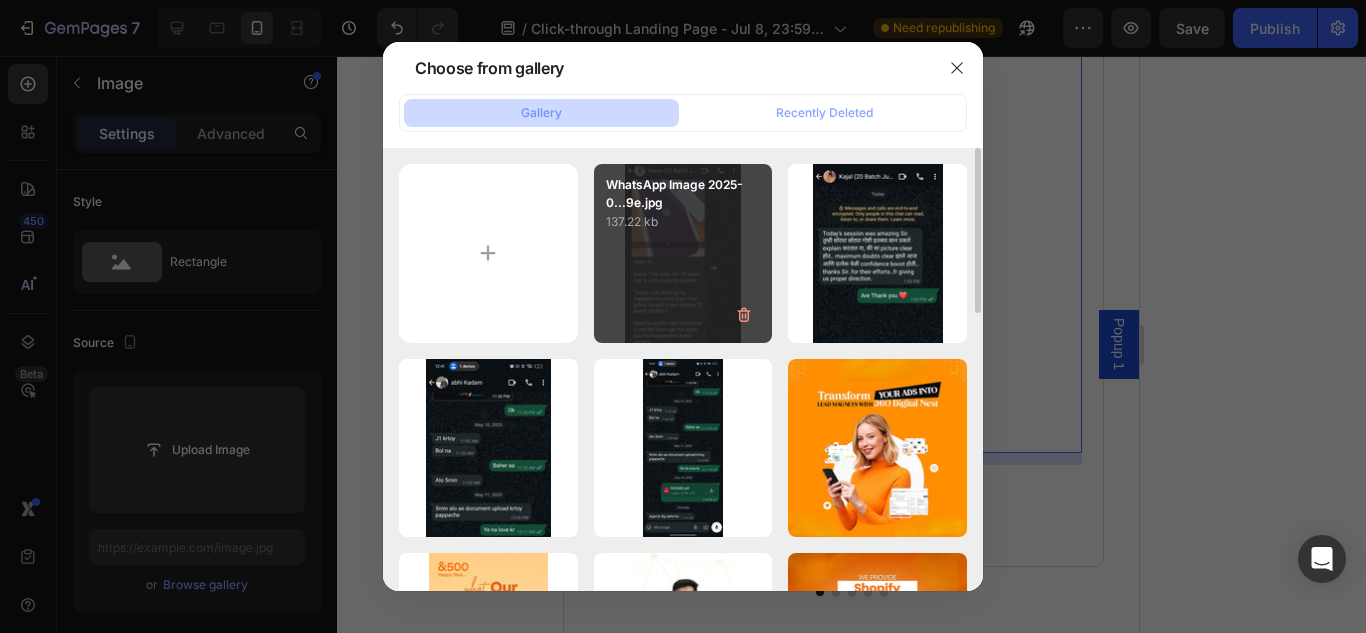 click on "WhatsApp Image 2025-0...9e.jpg 137.22 kb" at bounding box center (683, 253) 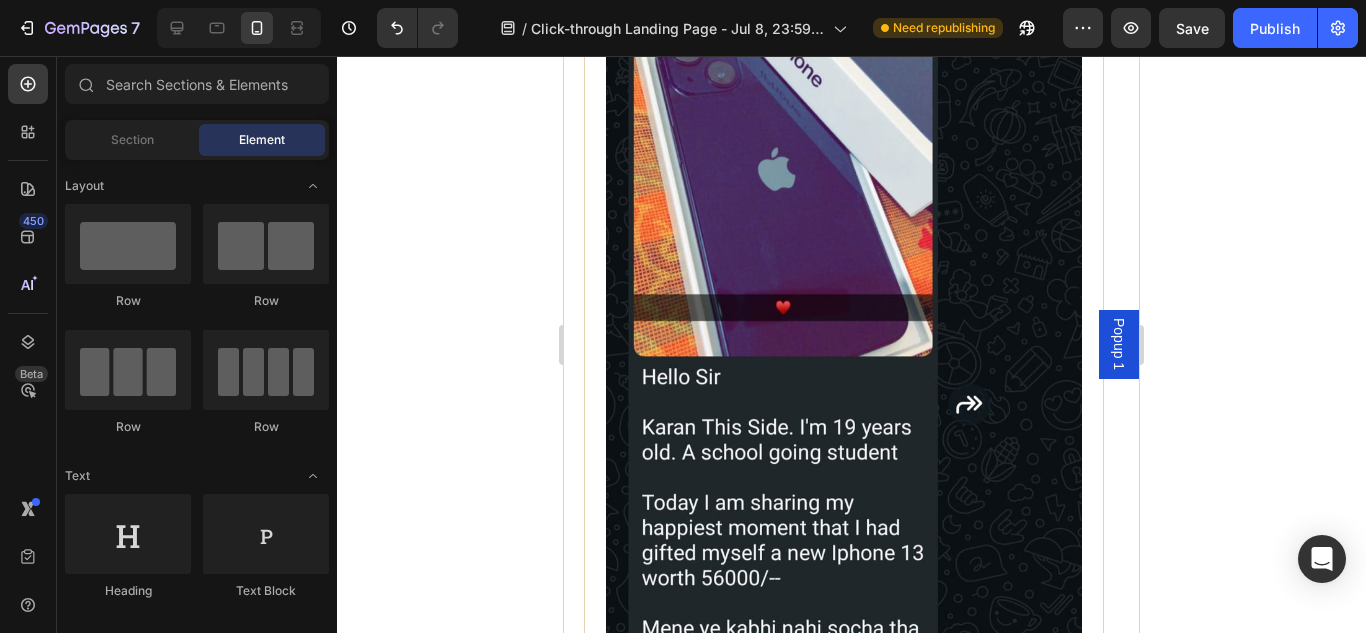 scroll, scrollTop: 4385, scrollLeft: 0, axis: vertical 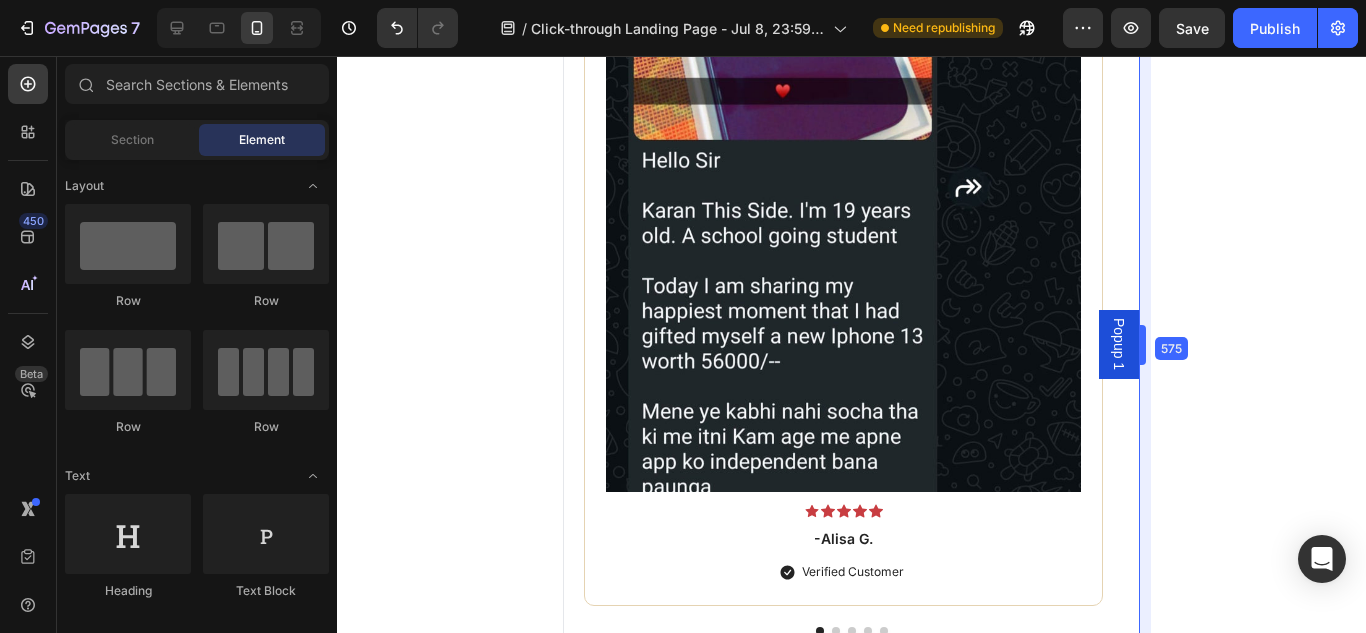 drag, startPoint x: 1143, startPoint y: 408, endPoint x: 1143, endPoint y: 377, distance: 31 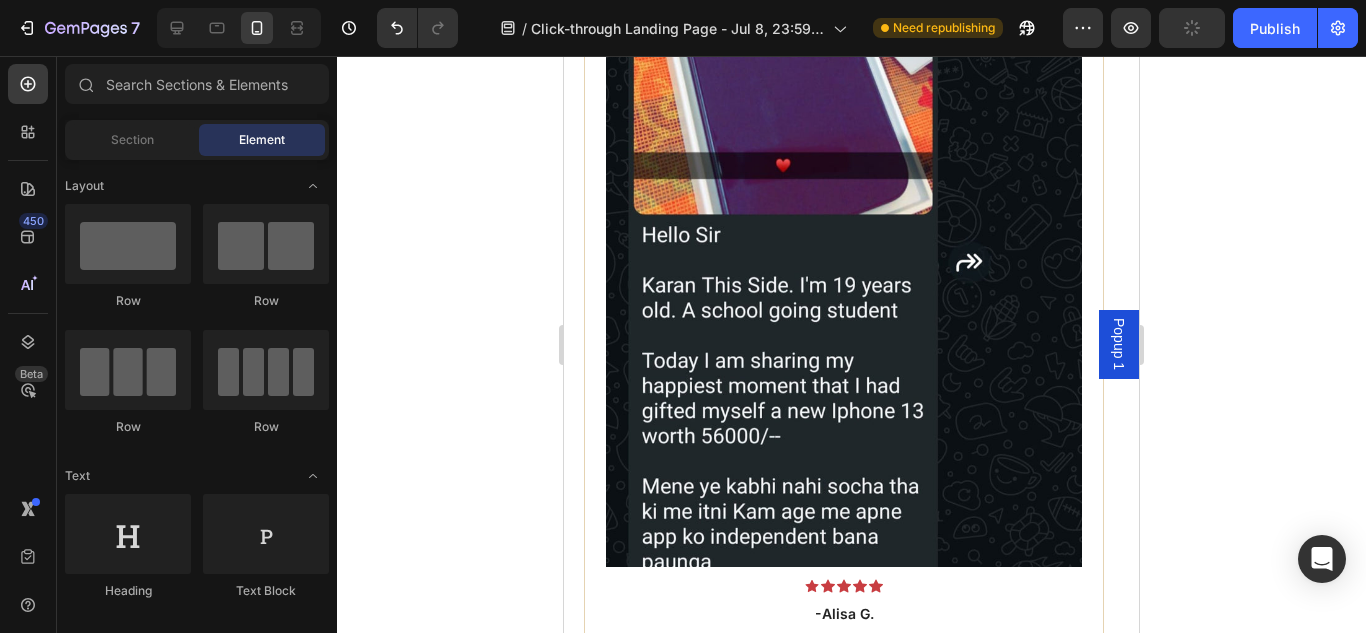 scroll, scrollTop: 4337, scrollLeft: 0, axis: vertical 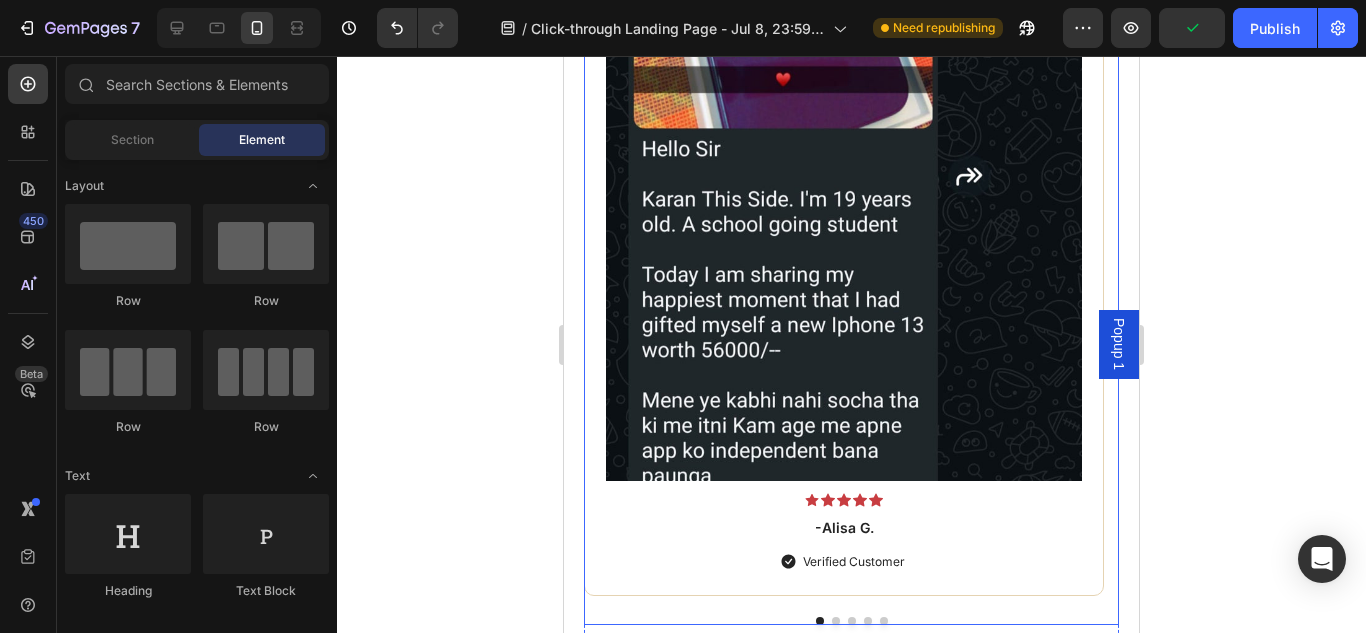 click at bounding box center [836, 621] 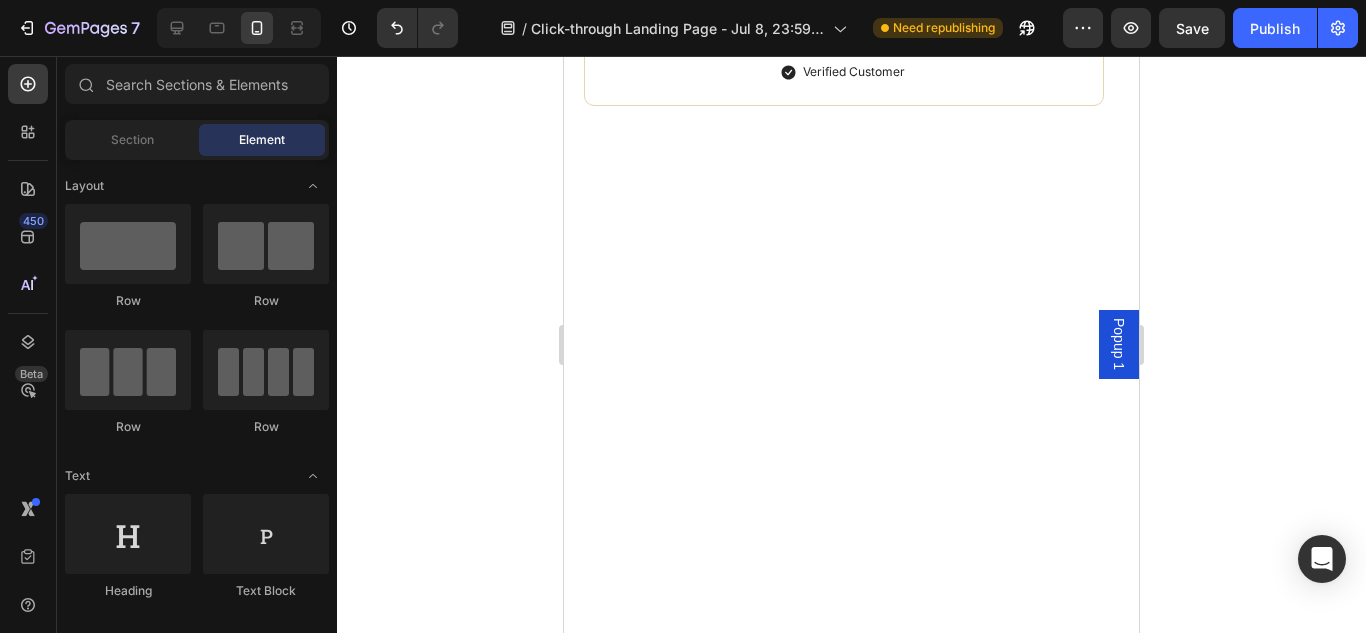 scroll, scrollTop: 3894, scrollLeft: 0, axis: vertical 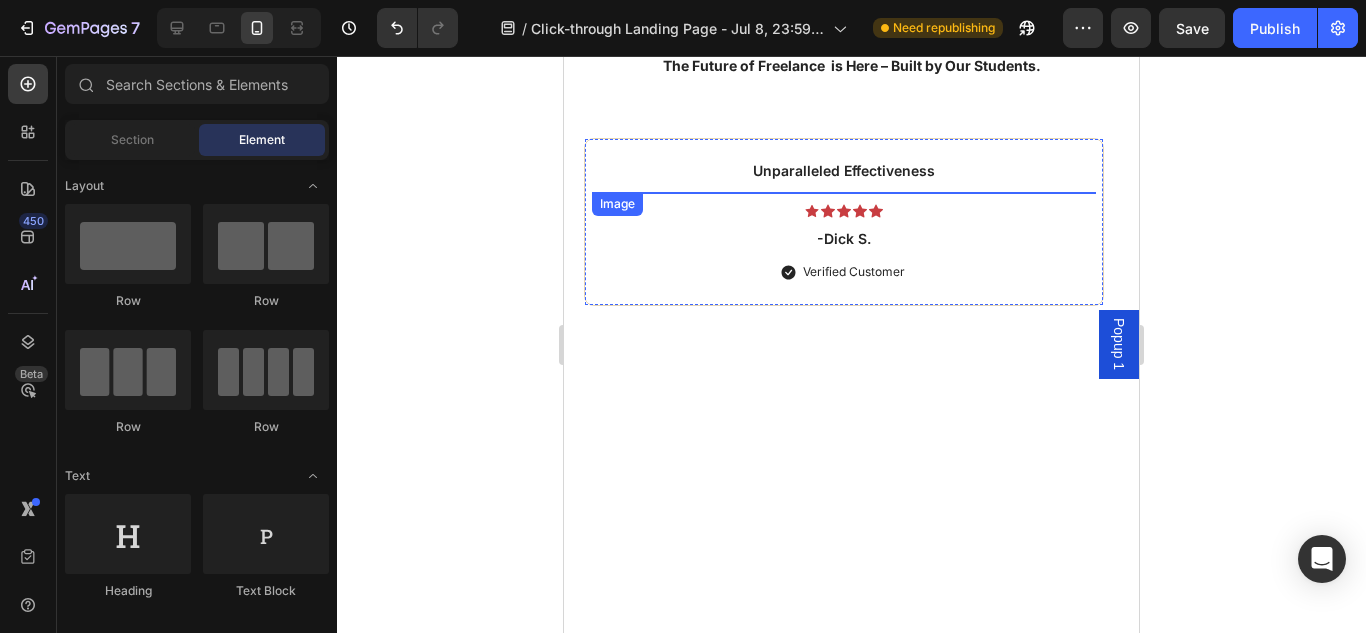 click at bounding box center (844, 319) 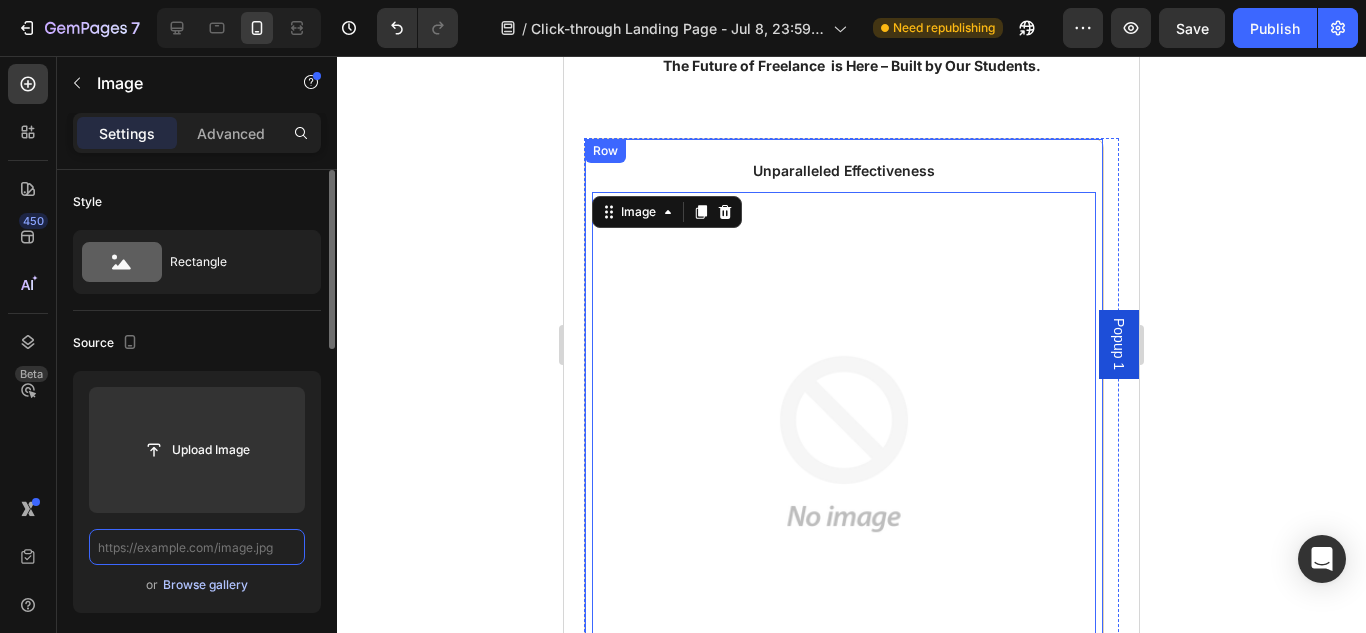 scroll, scrollTop: 0, scrollLeft: 0, axis: both 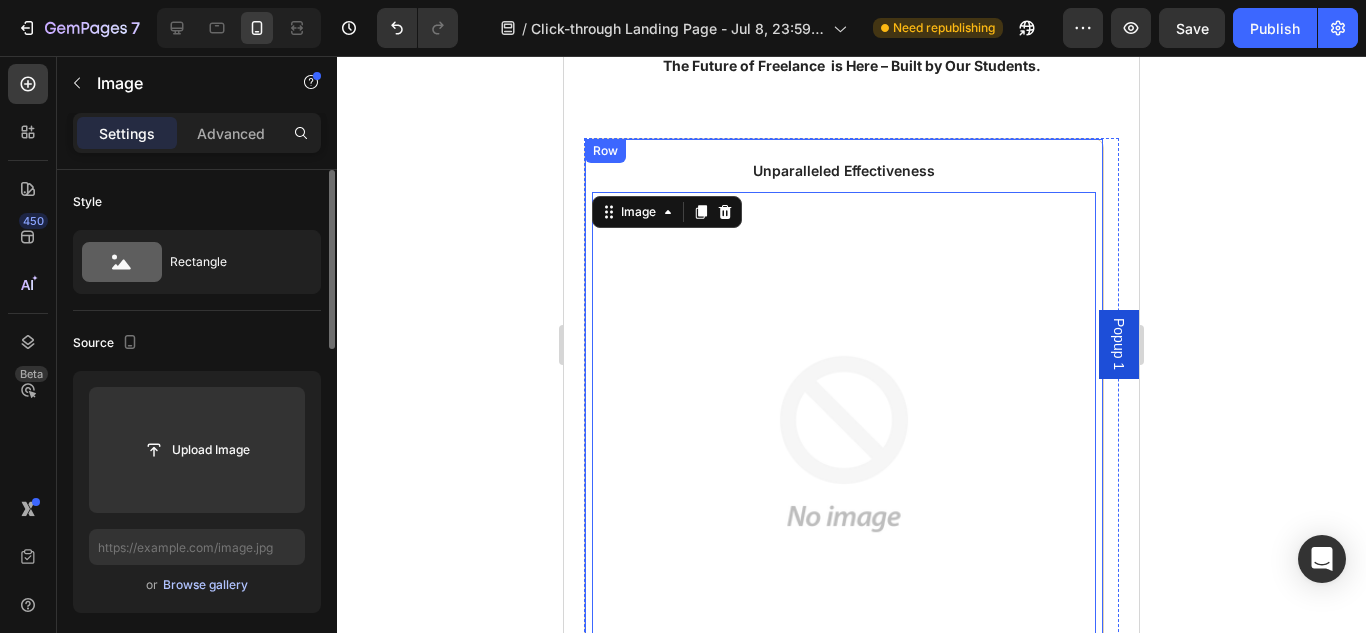 click on "Browse gallery" at bounding box center [205, 585] 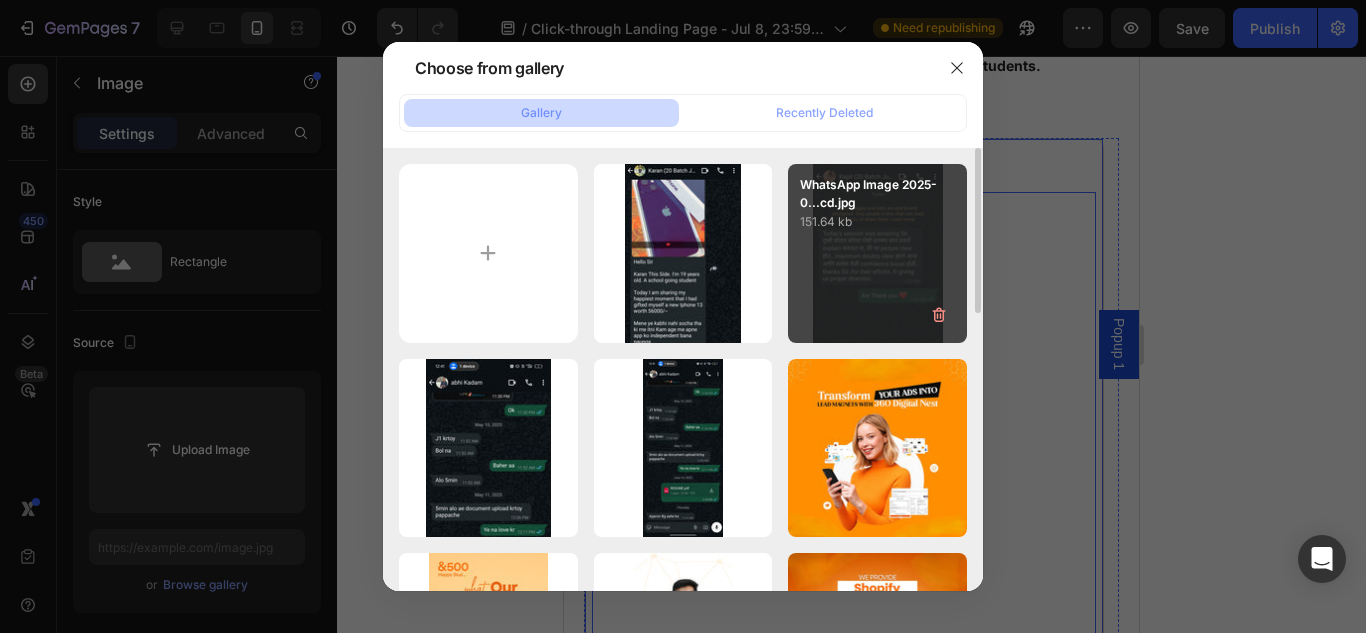 click on "WhatsApp Image 2025-0...cd.jpg 151.64 kb" at bounding box center [877, 253] 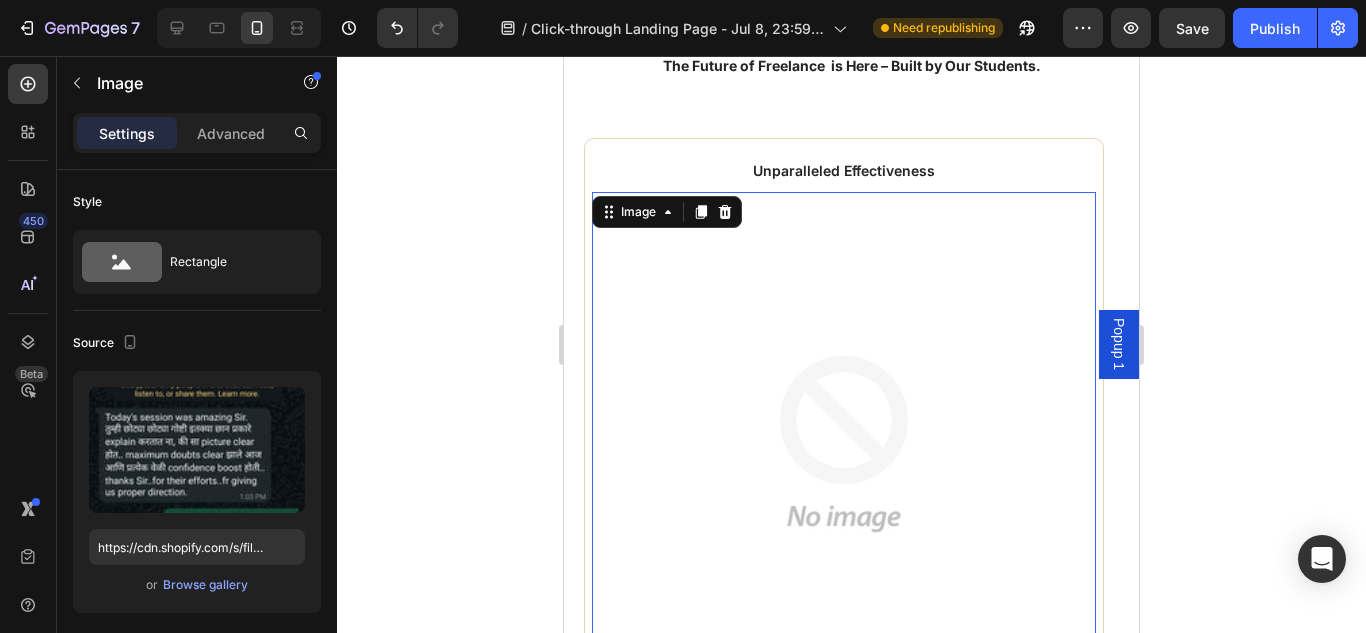 click 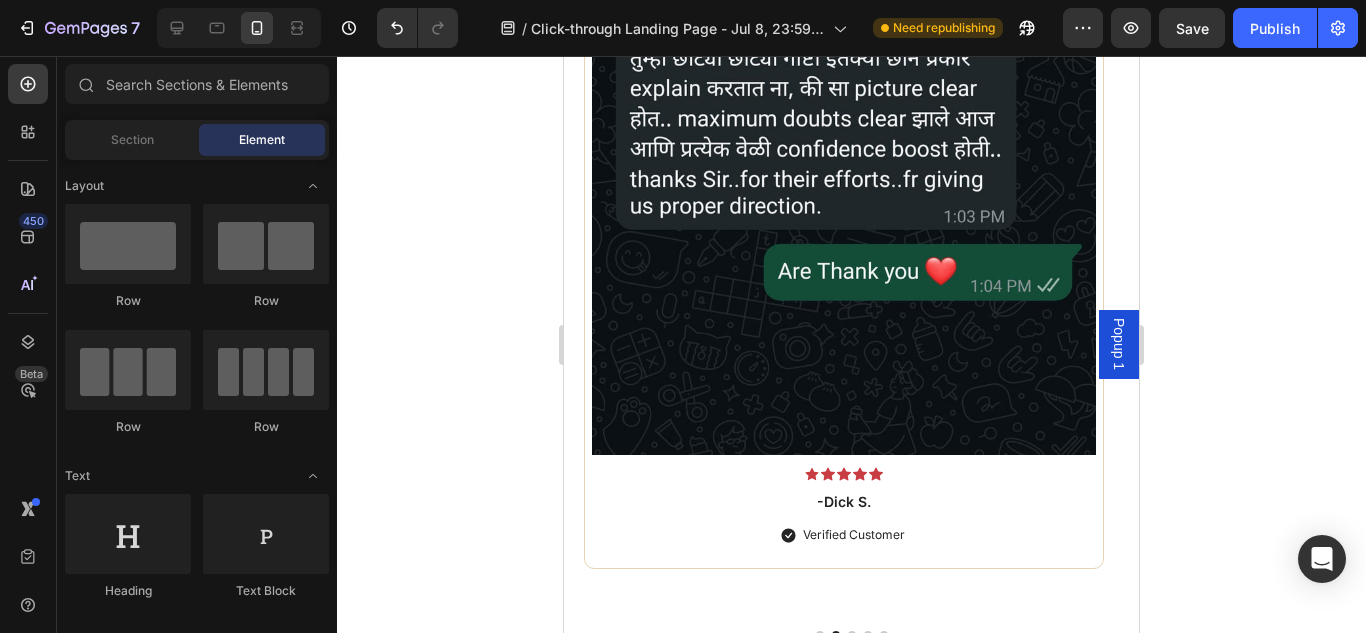 scroll, scrollTop: 4151, scrollLeft: 0, axis: vertical 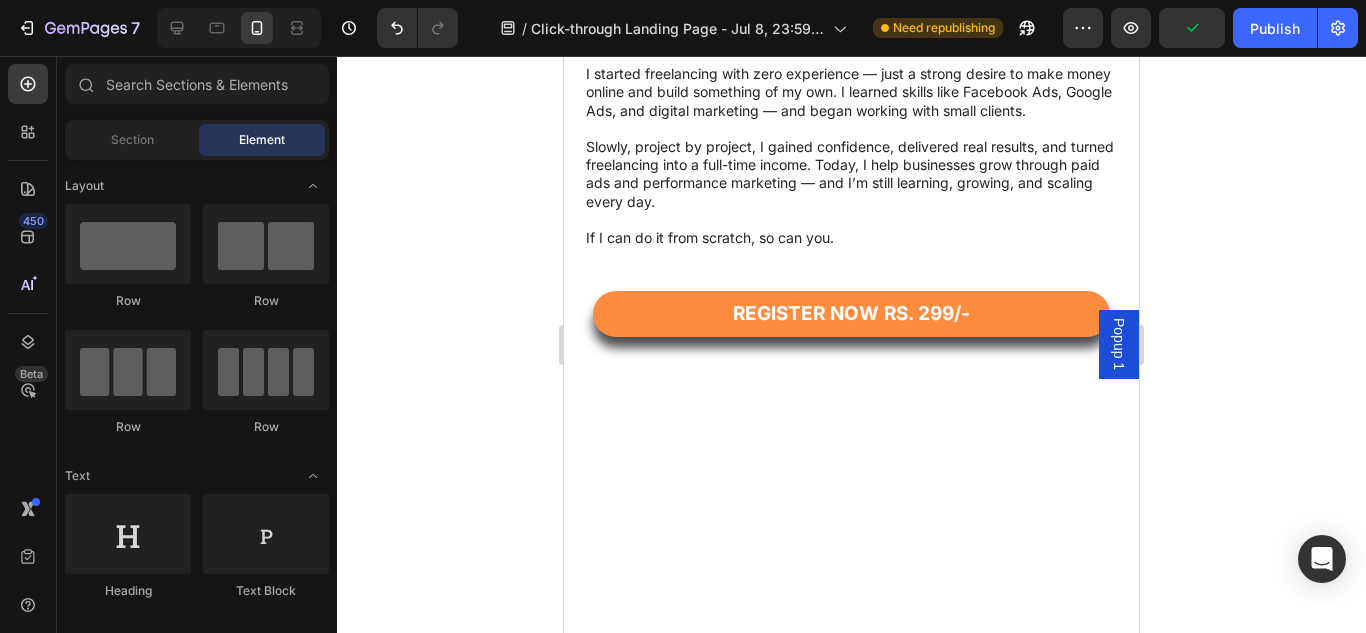 drag, startPoint x: 1134, startPoint y: 384, endPoint x: 1716, endPoint y: 431, distance: 583.89465 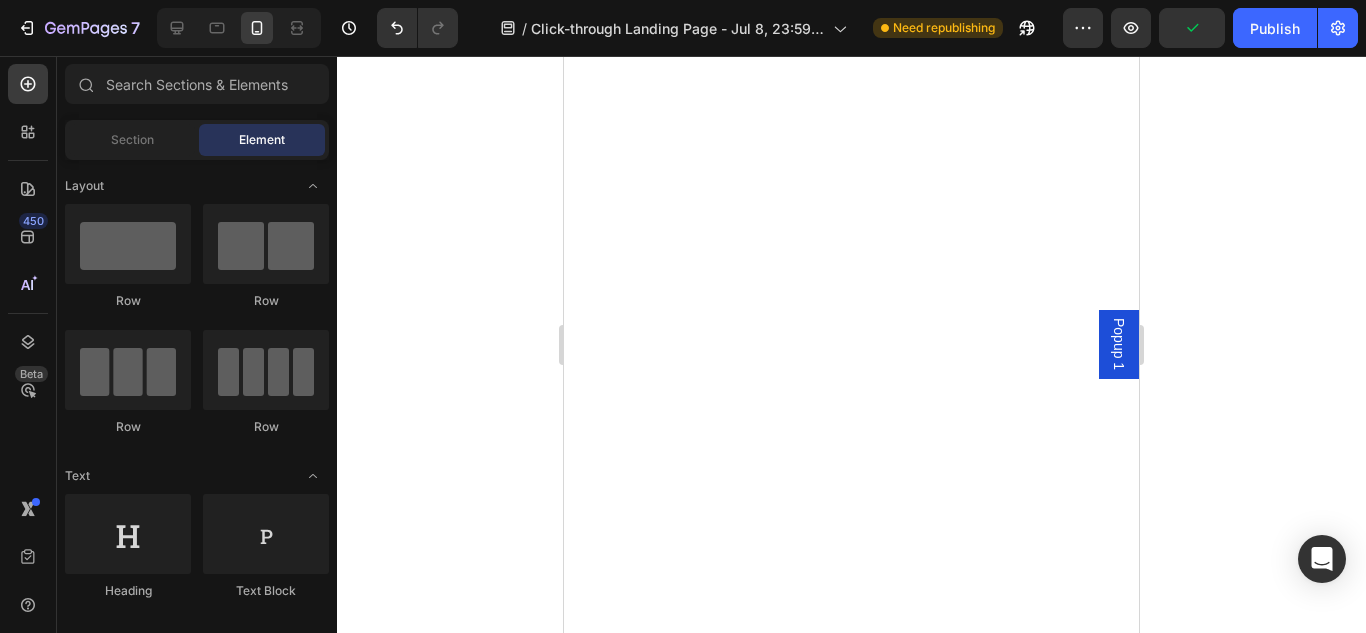 scroll, scrollTop: 4008, scrollLeft: 0, axis: vertical 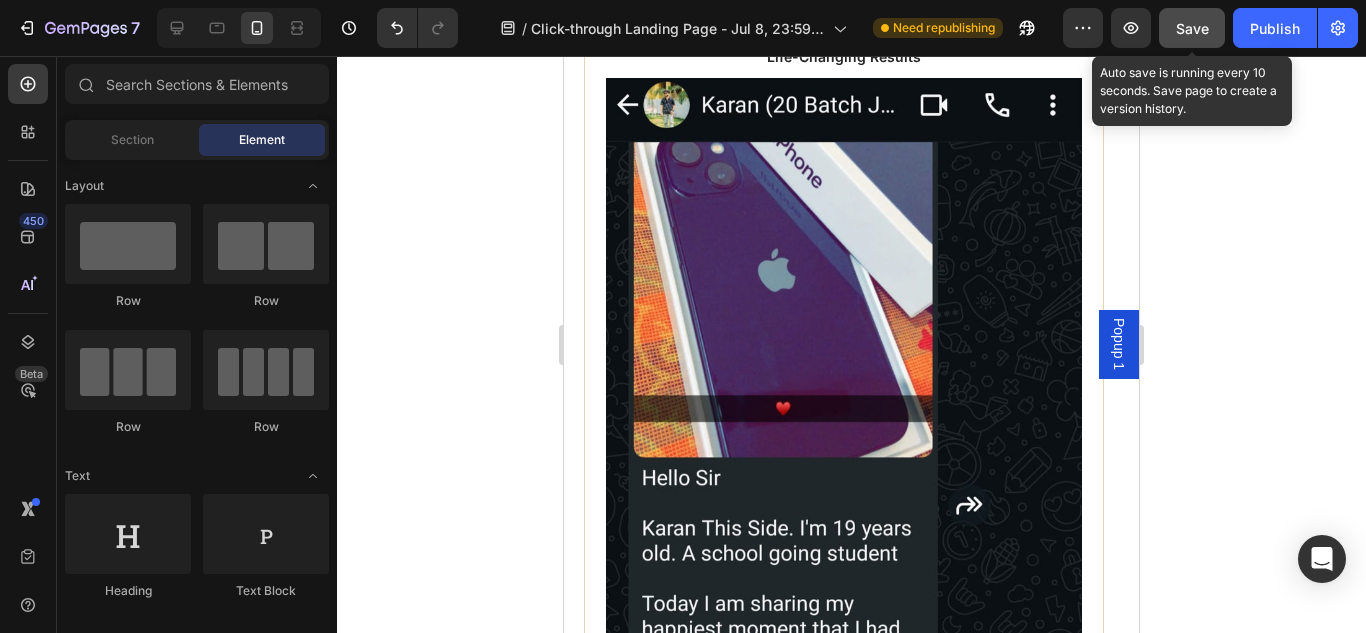 drag, startPoint x: 1197, startPoint y: 24, endPoint x: 1206, endPoint y: 19, distance: 10.29563 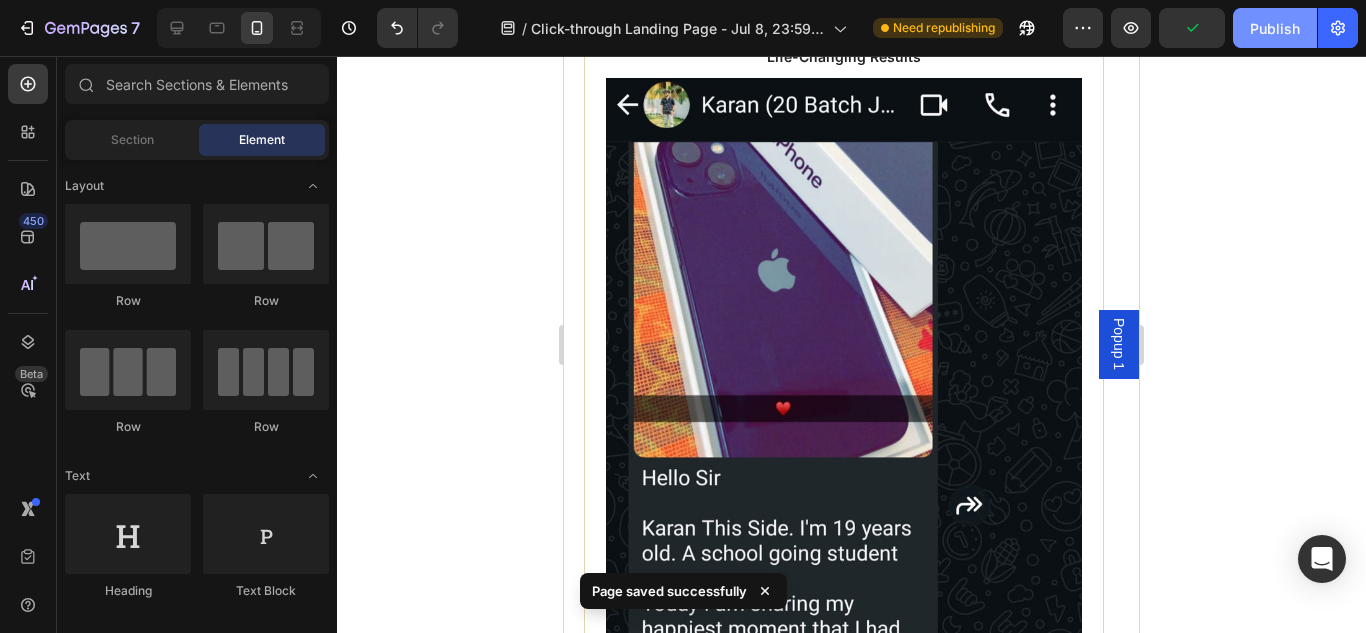 click on "Publish" at bounding box center (1275, 28) 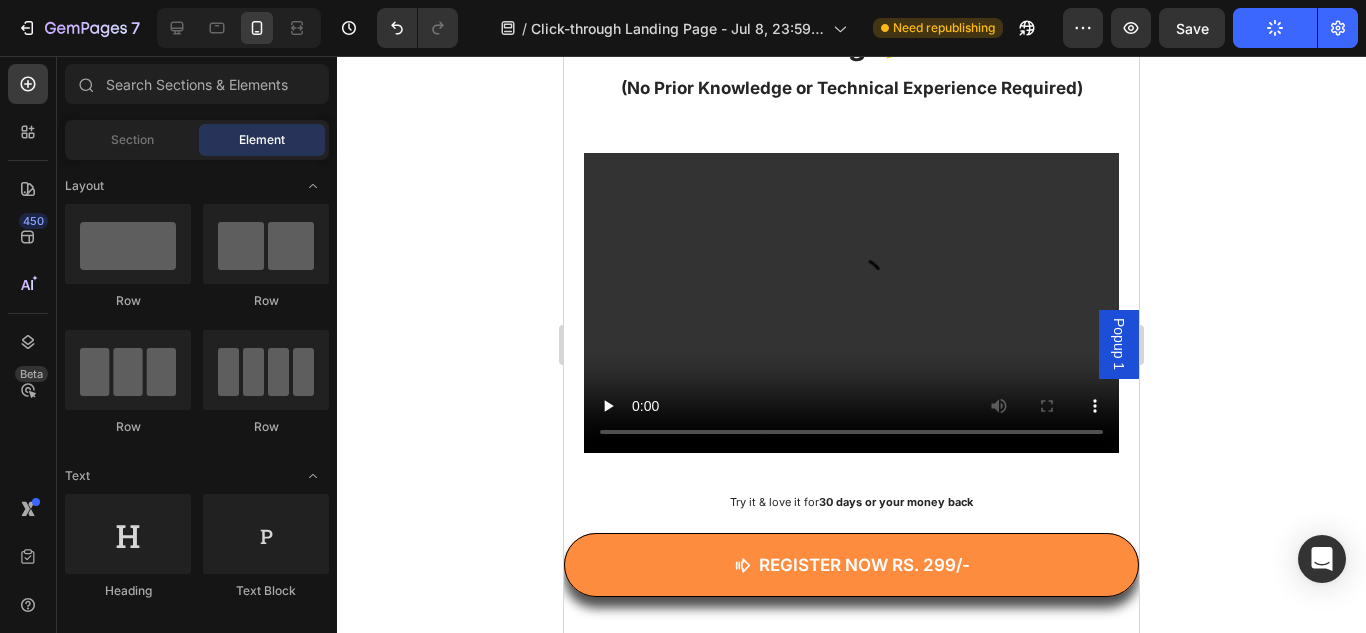 scroll, scrollTop: 0, scrollLeft: 0, axis: both 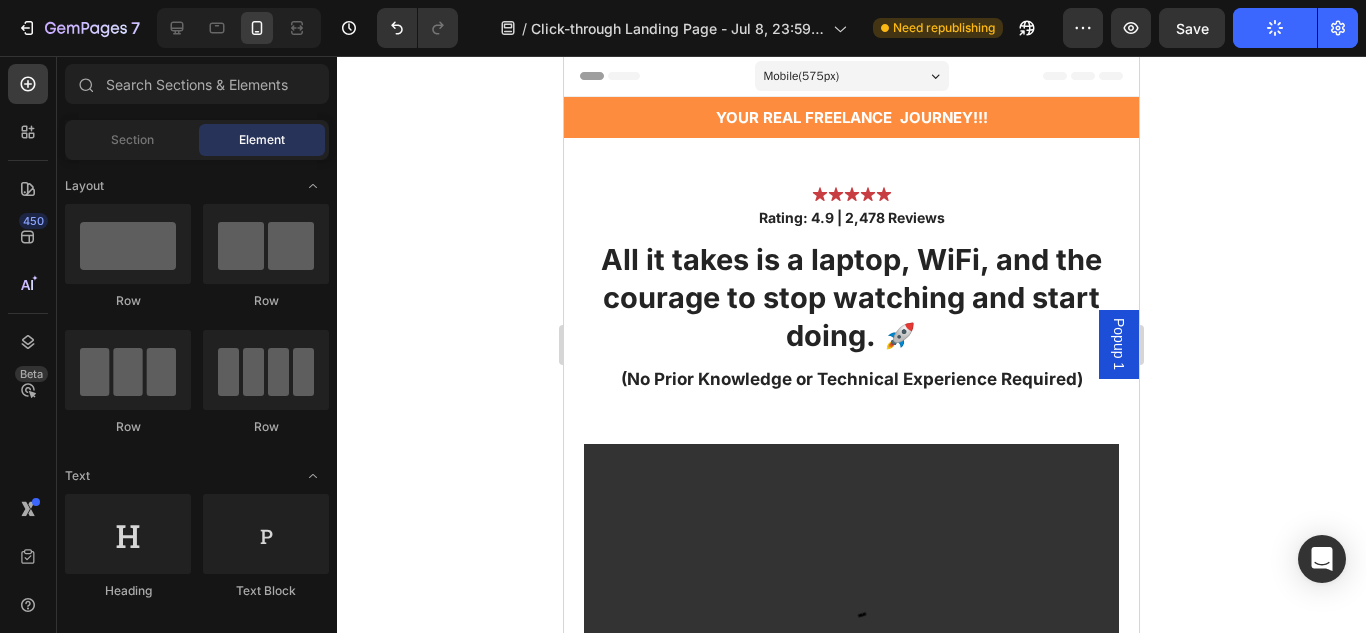 drag, startPoint x: 1133, startPoint y: 306, endPoint x: 1703, endPoint y: 129, distance: 596.84924 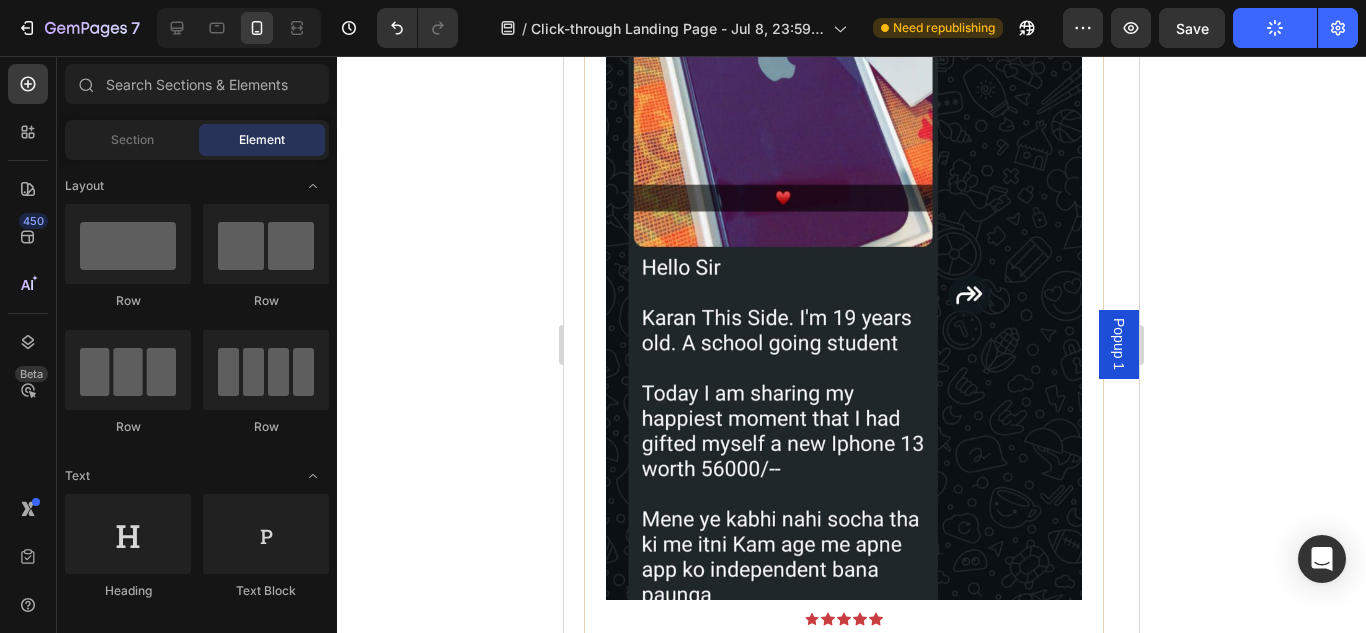 scroll, scrollTop: 4882, scrollLeft: 0, axis: vertical 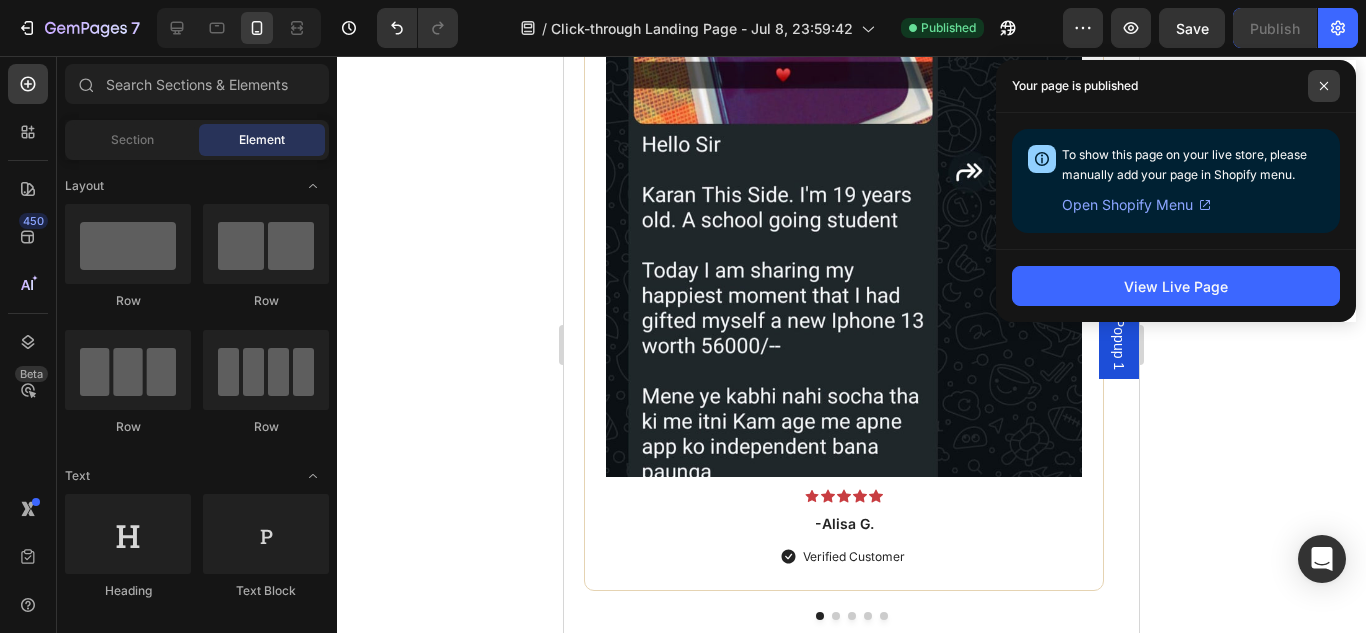 click at bounding box center [1324, 86] 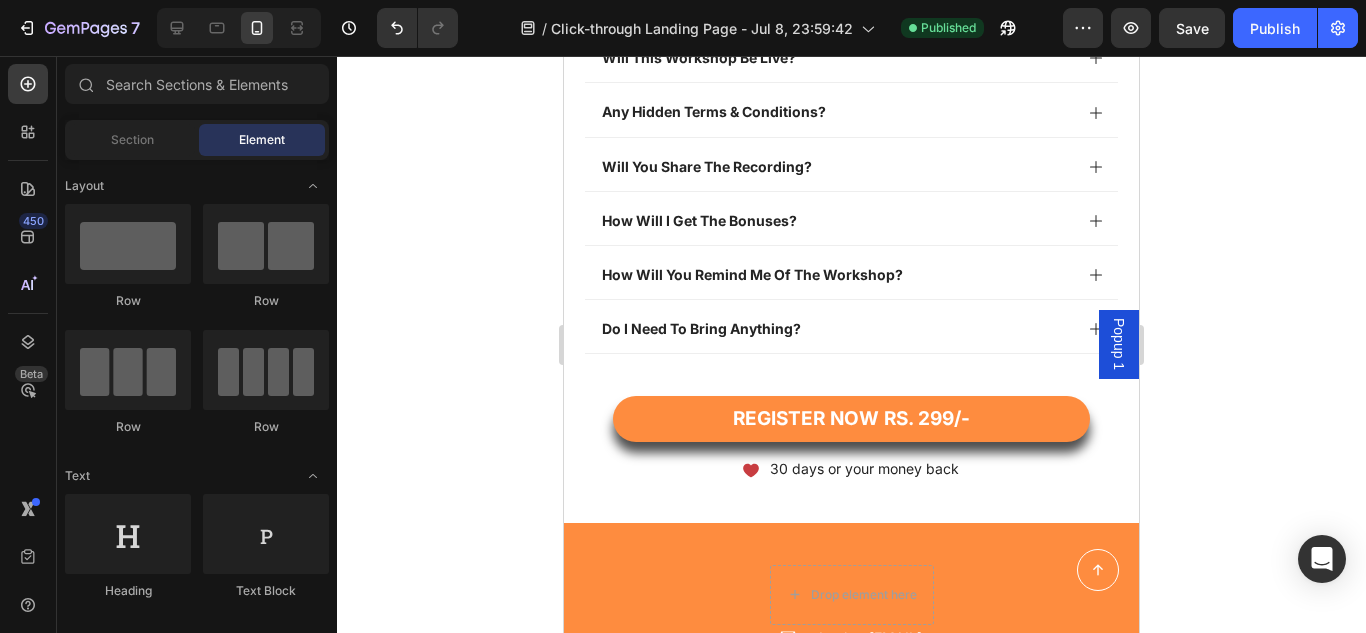 scroll, scrollTop: 7326, scrollLeft: 0, axis: vertical 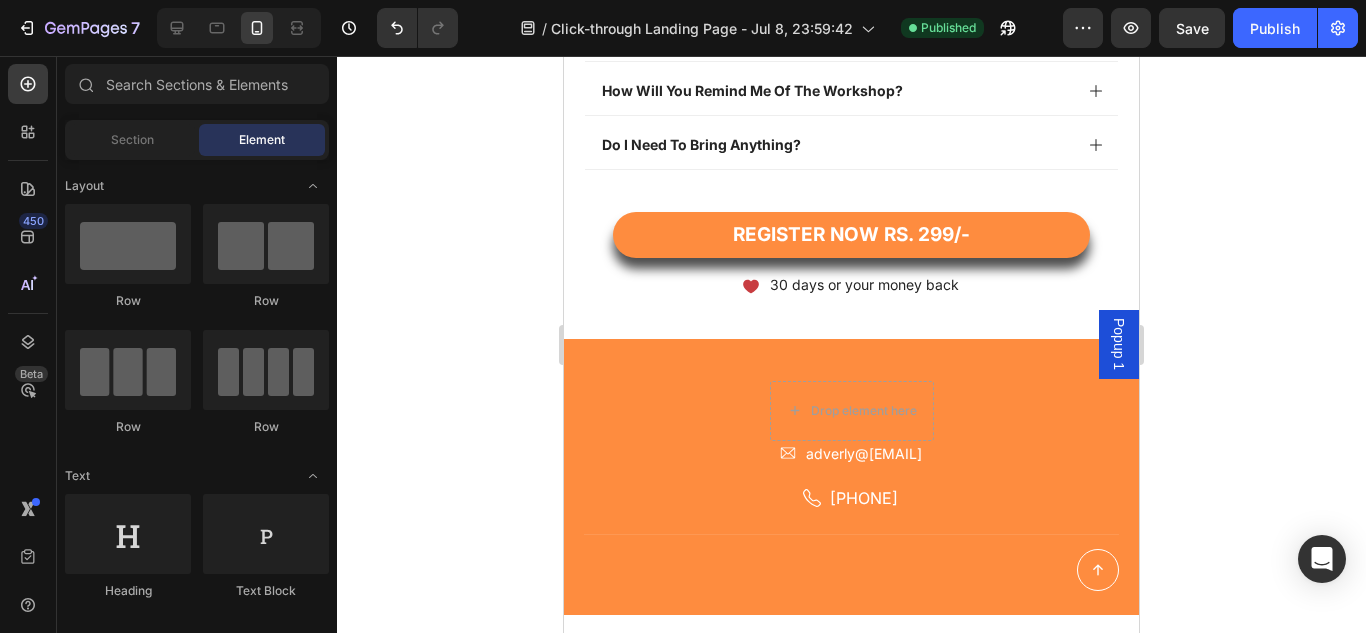 drag, startPoint x: 1134, startPoint y: 418, endPoint x: 1710, endPoint y: 634, distance: 615.1683 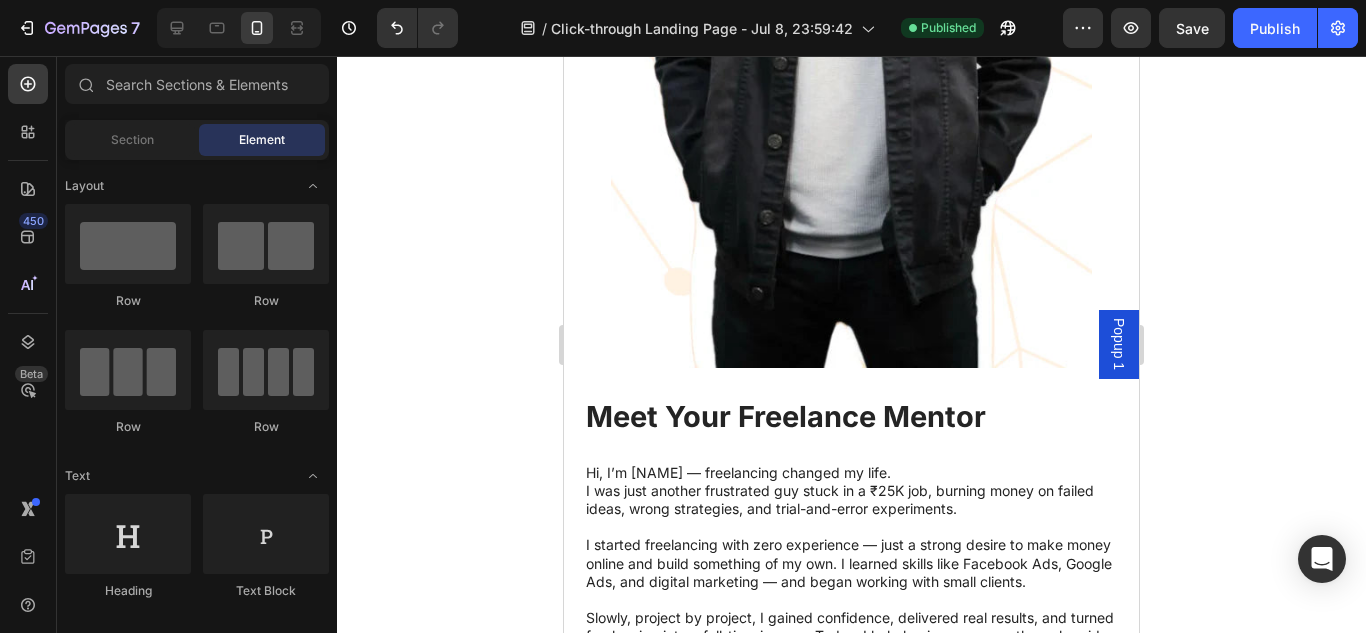 scroll, scrollTop: 5563, scrollLeft: 0, axis: vertical 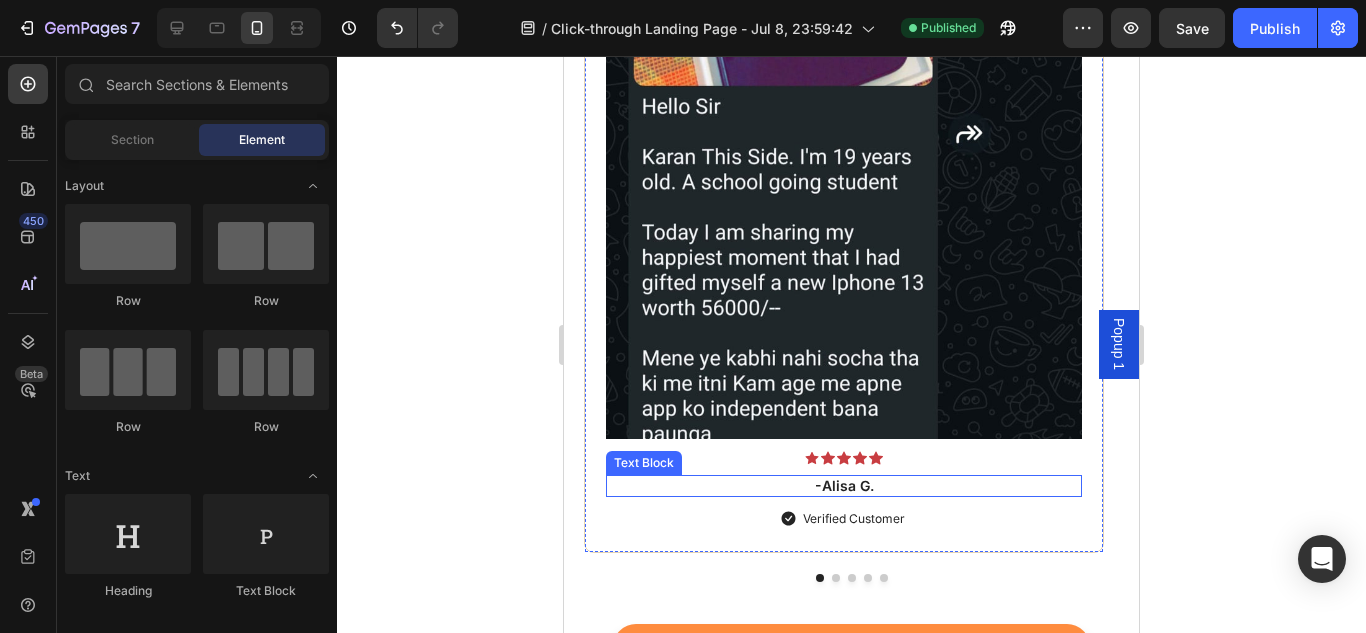 click on "-Alisa G." at bounding box center (844, 486) 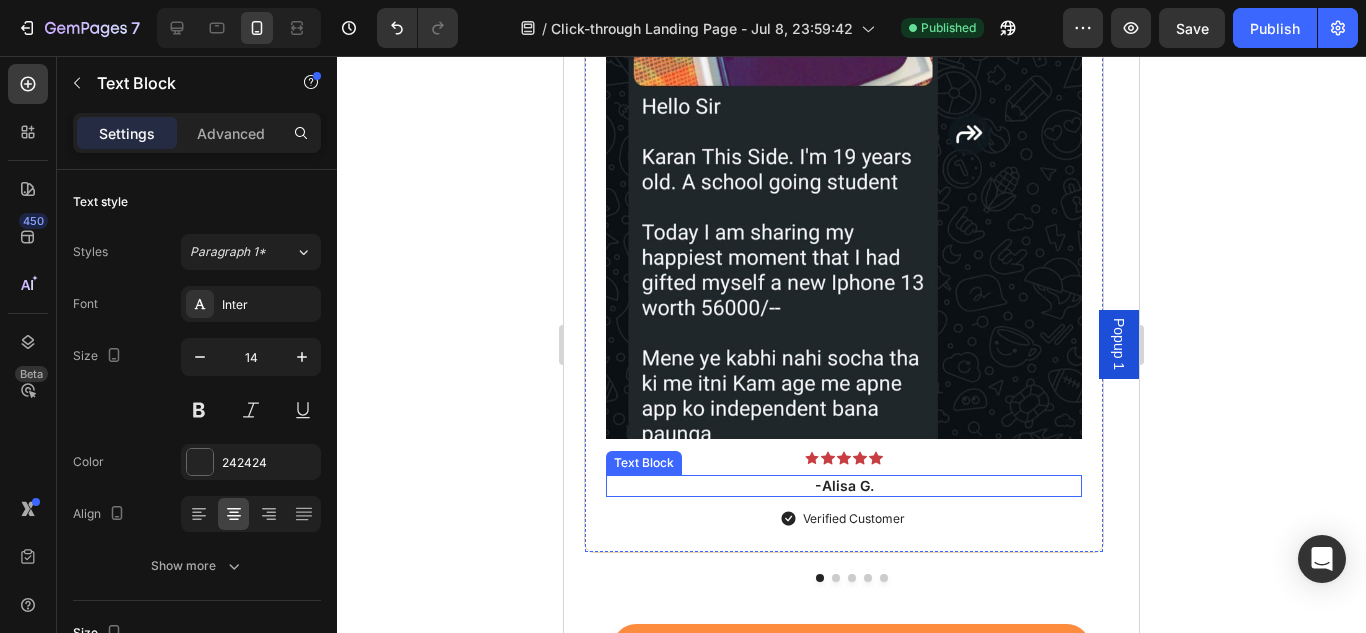 click on "-Alisa G." at bounding box center [844, 486] 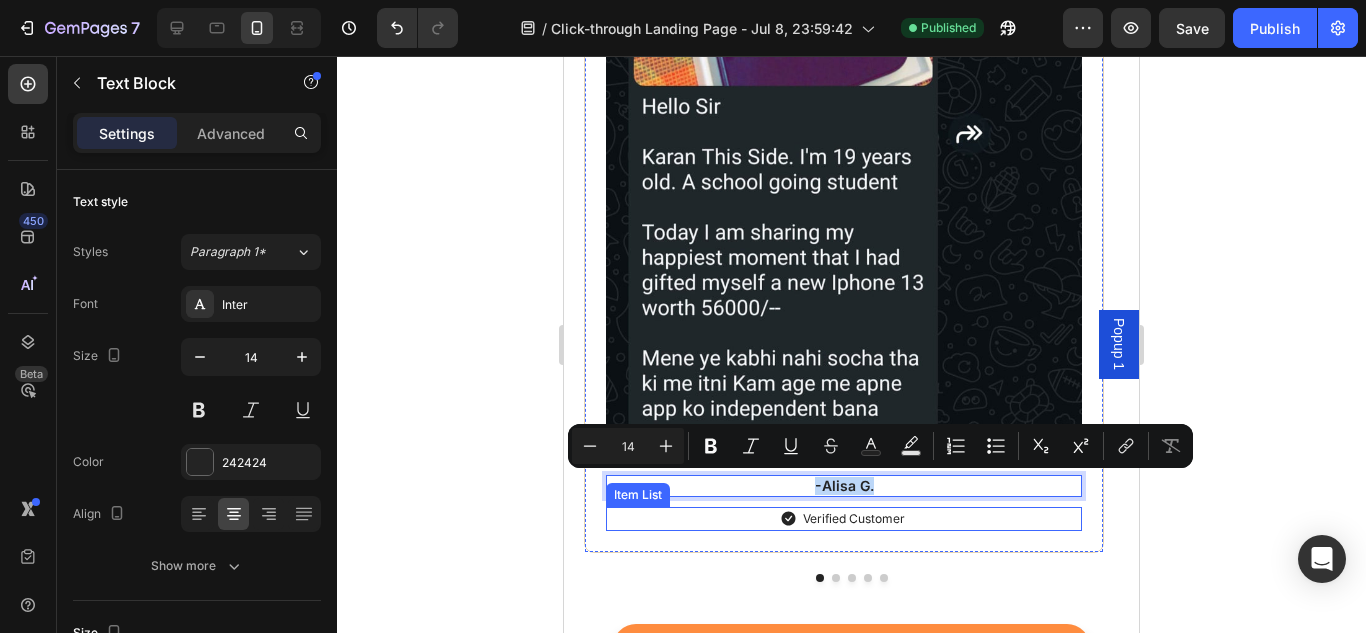 click on "Verified Customer" at bounding box center [854, 519] 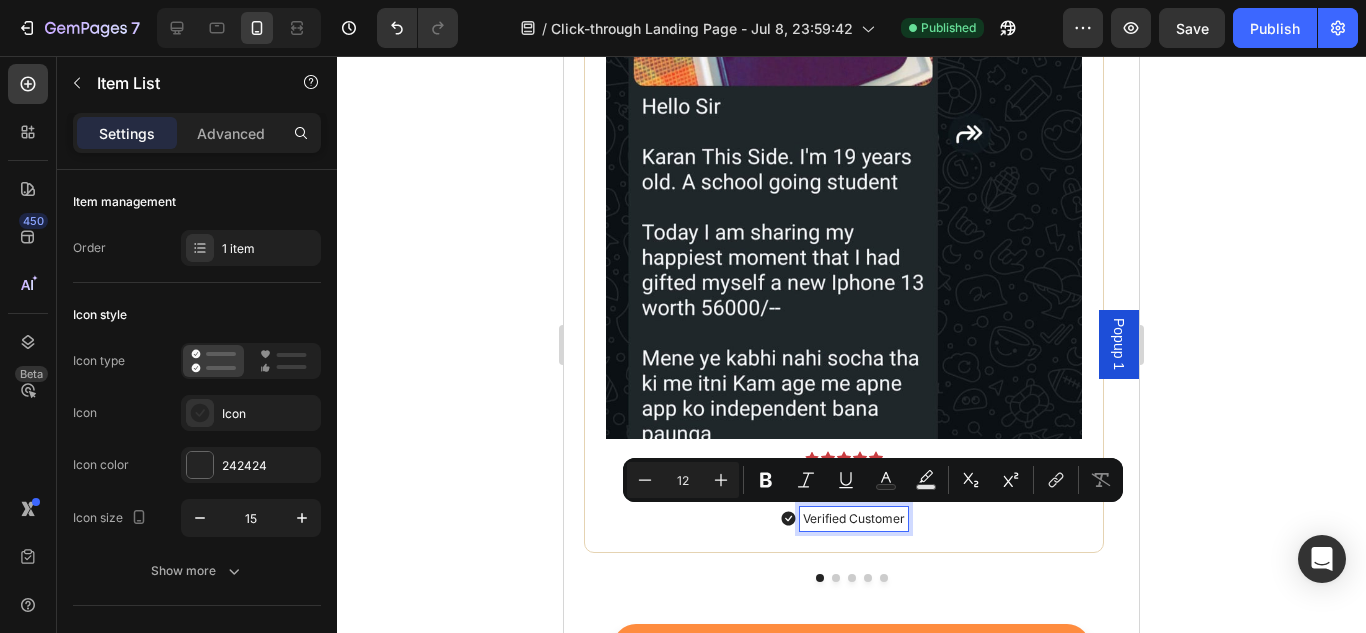 click on "Verified Customer" at bounding box center (854, 519) 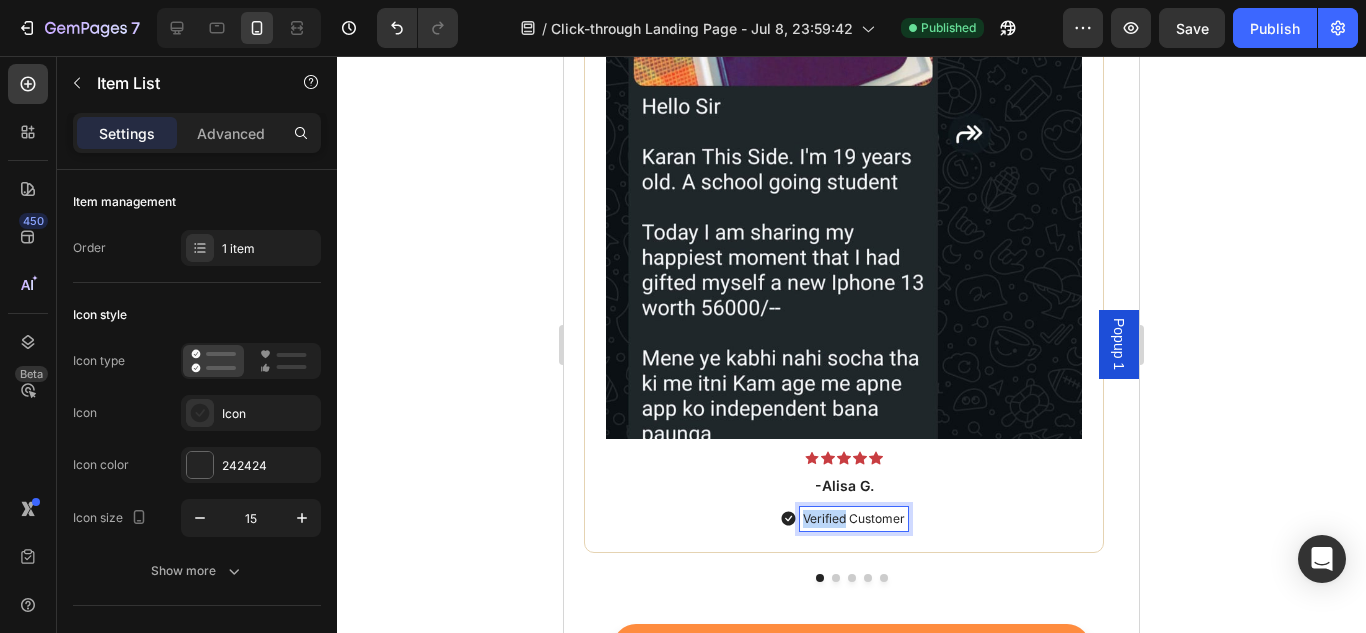 click on "Verified Customer" at bounding box center (854, 519) 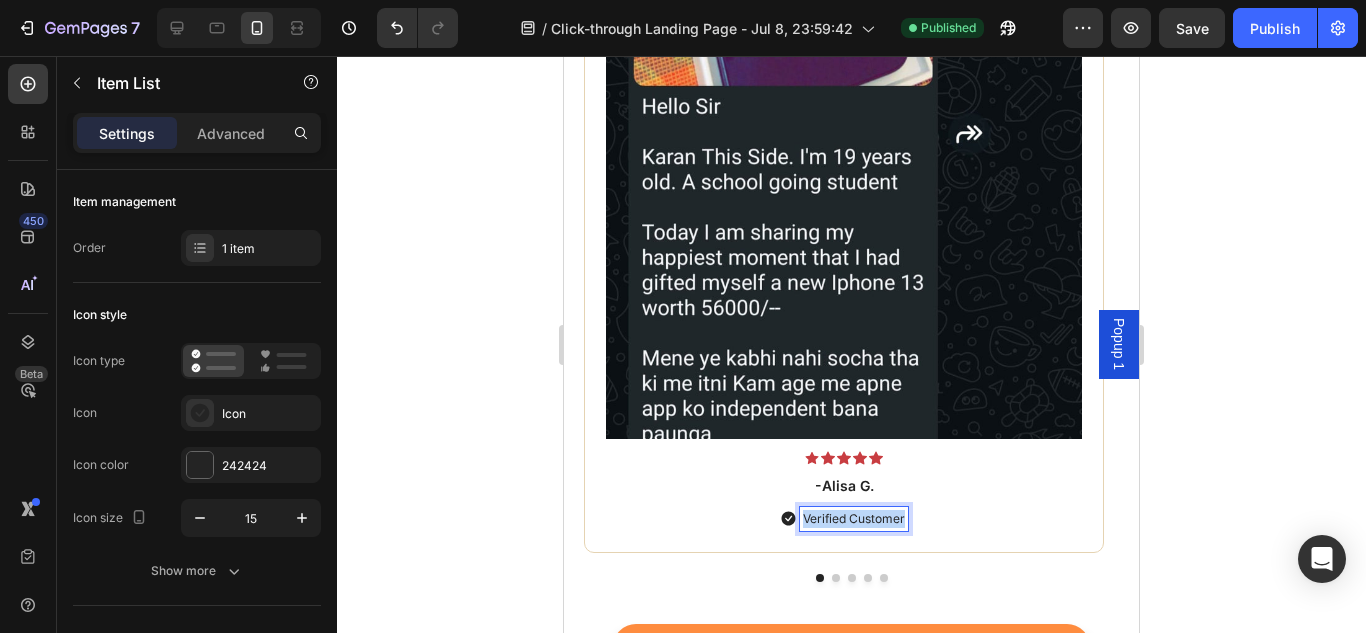 click on "Verified Customer" at bounding box center [854, 519] 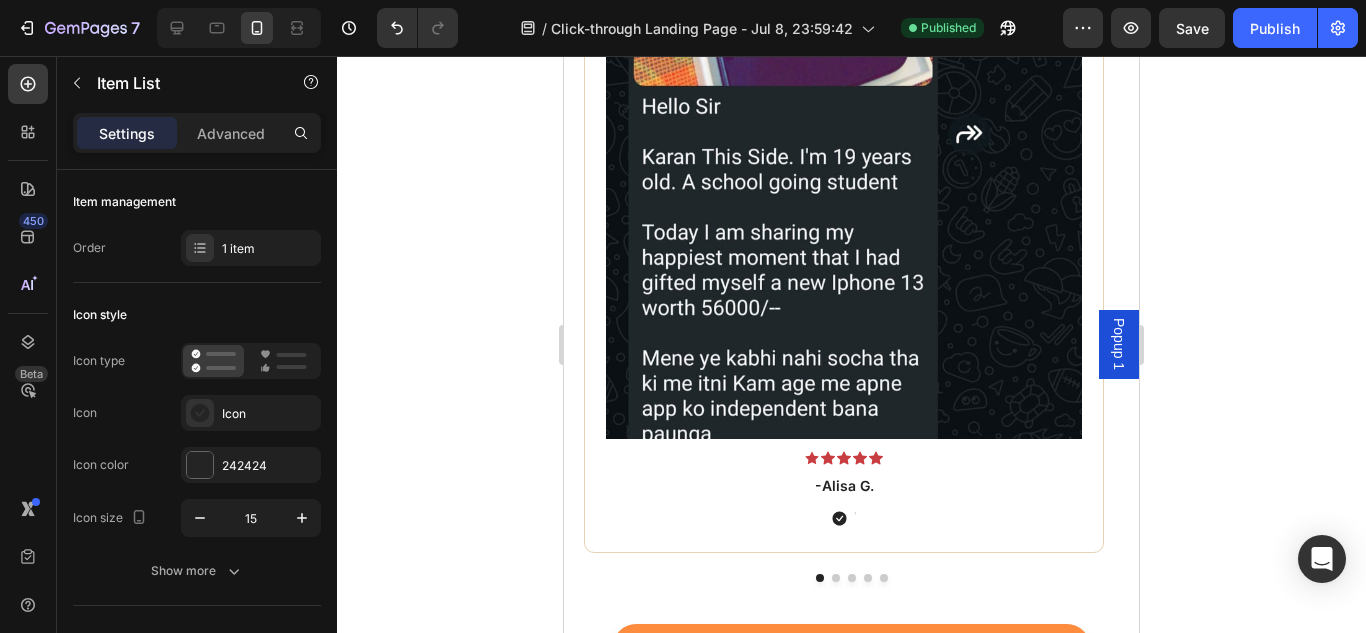 scroll, scrollTop: 4916, scrollLeft: 0, axis: vertical 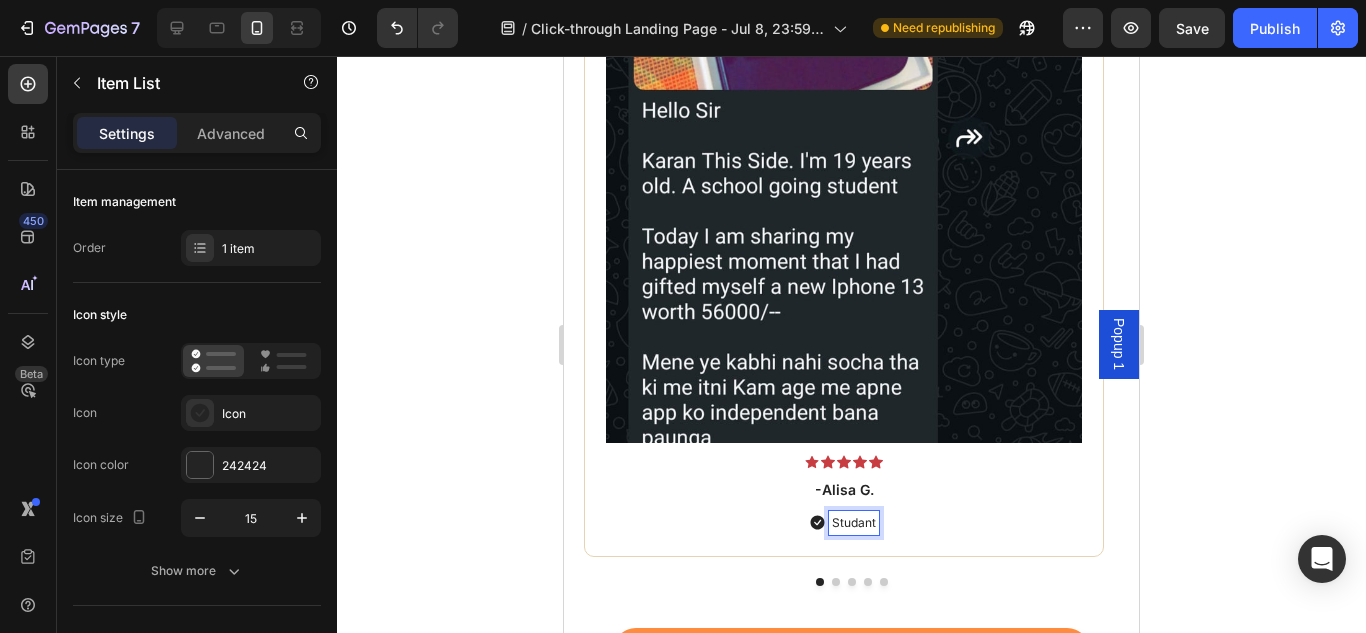 drag, startPoint x: 841, startPoint y: 529, endPoint x: 842, endPoint y: 518, distance: 11.045361 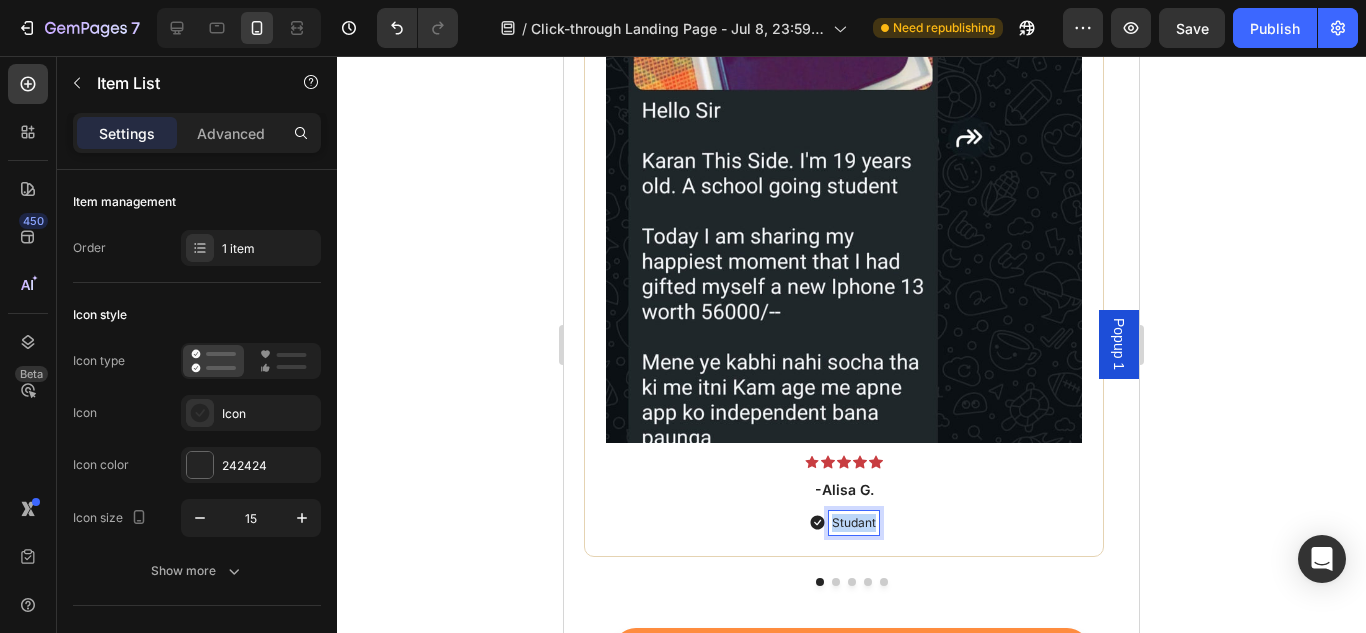 click on "Studant" at bounding box center [854, 523] 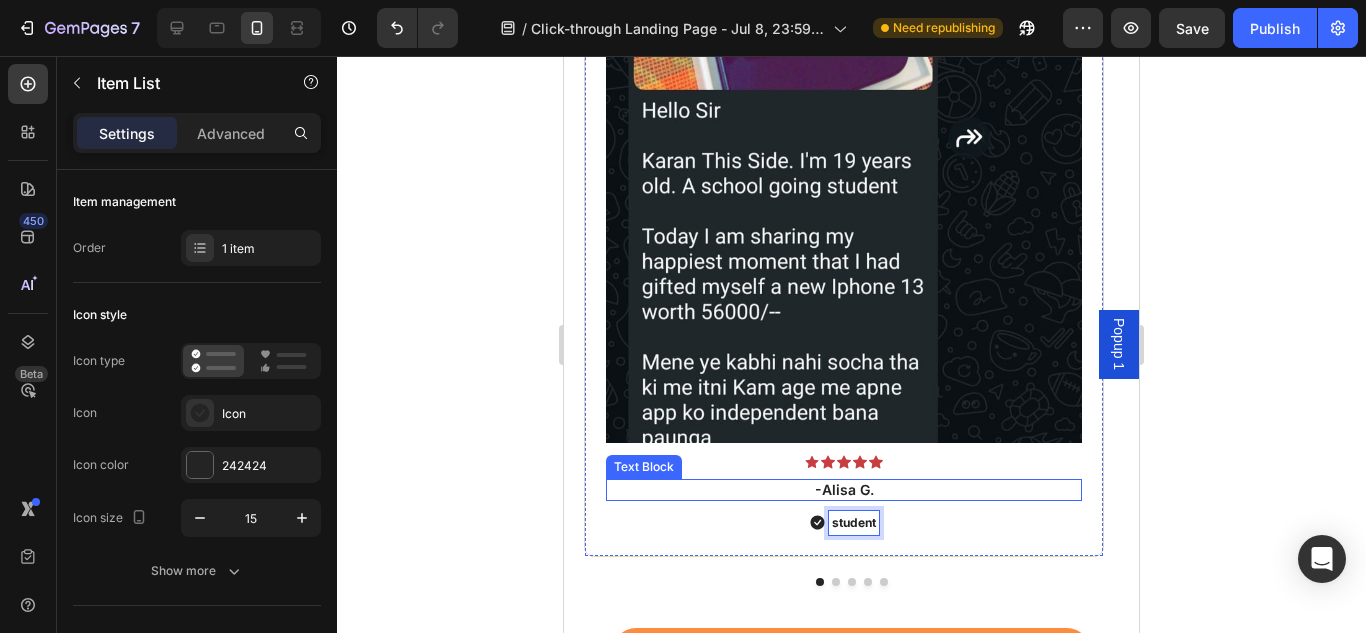 click on "Life-Changing Results Text Block Image
Icon Icon Icon Icon Icon Icon List -Alisa G. Text Block
student Item List   0" at bounding box center [844, 106] 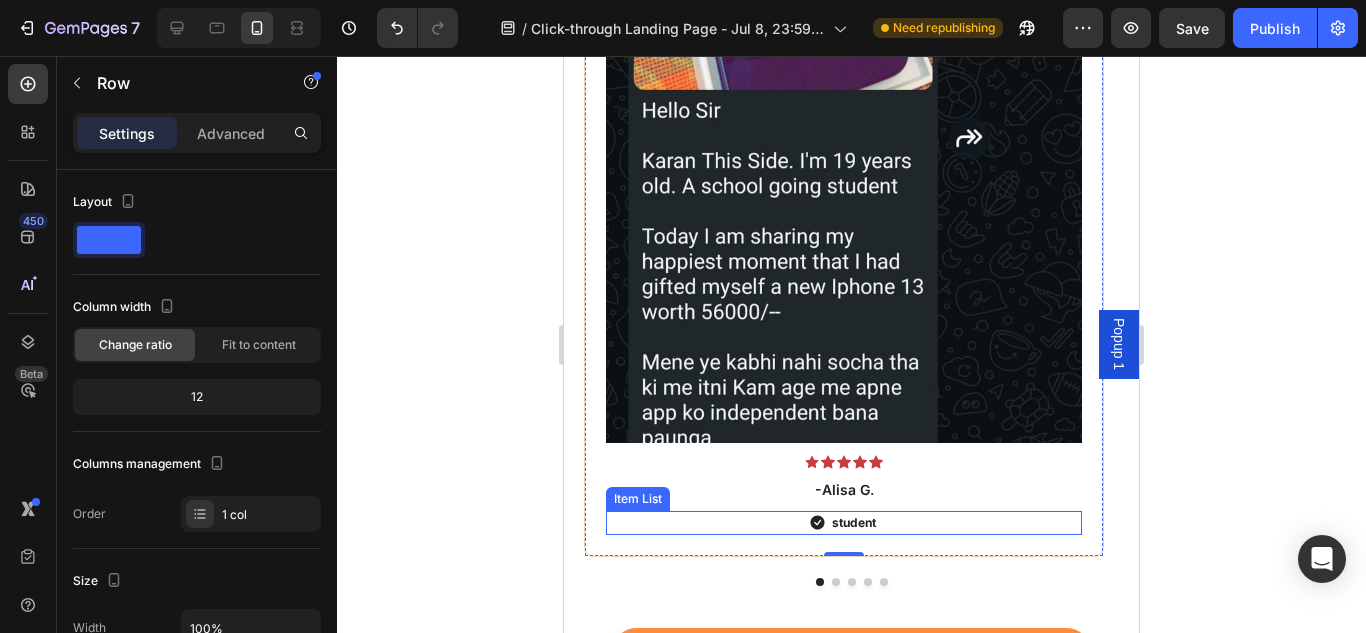 click on "student" at bounding box center (854, 522) 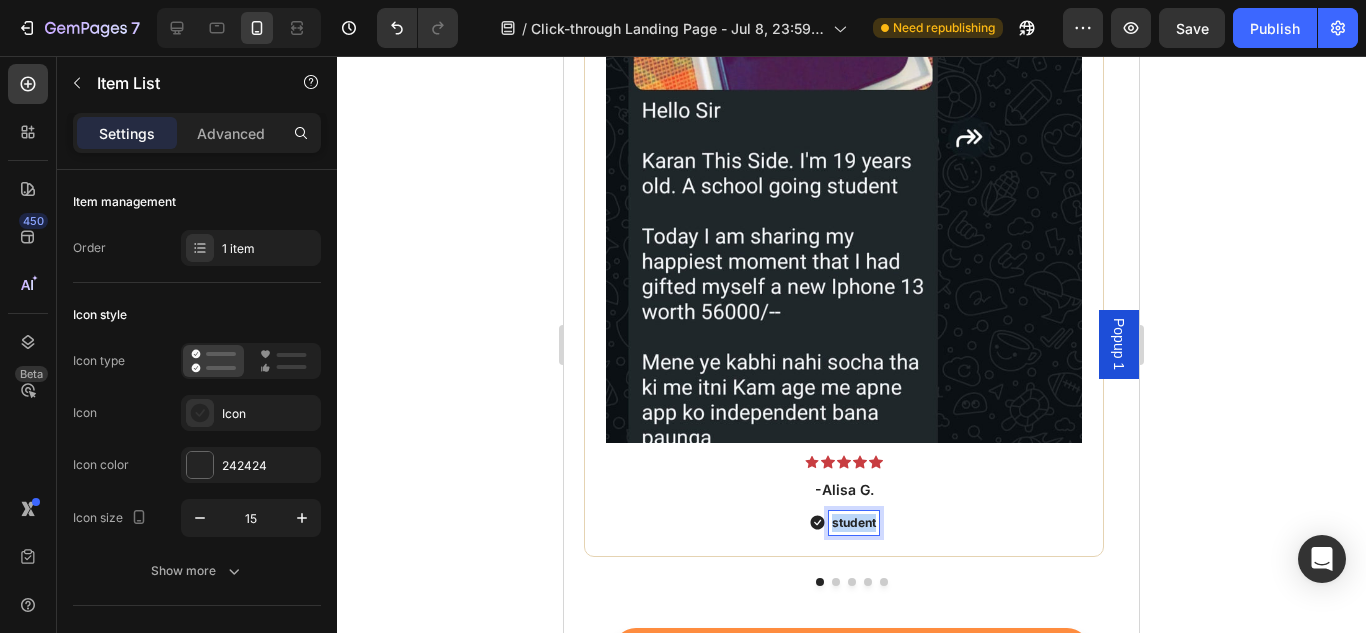 click on "student" at bounding box center [854, 522] 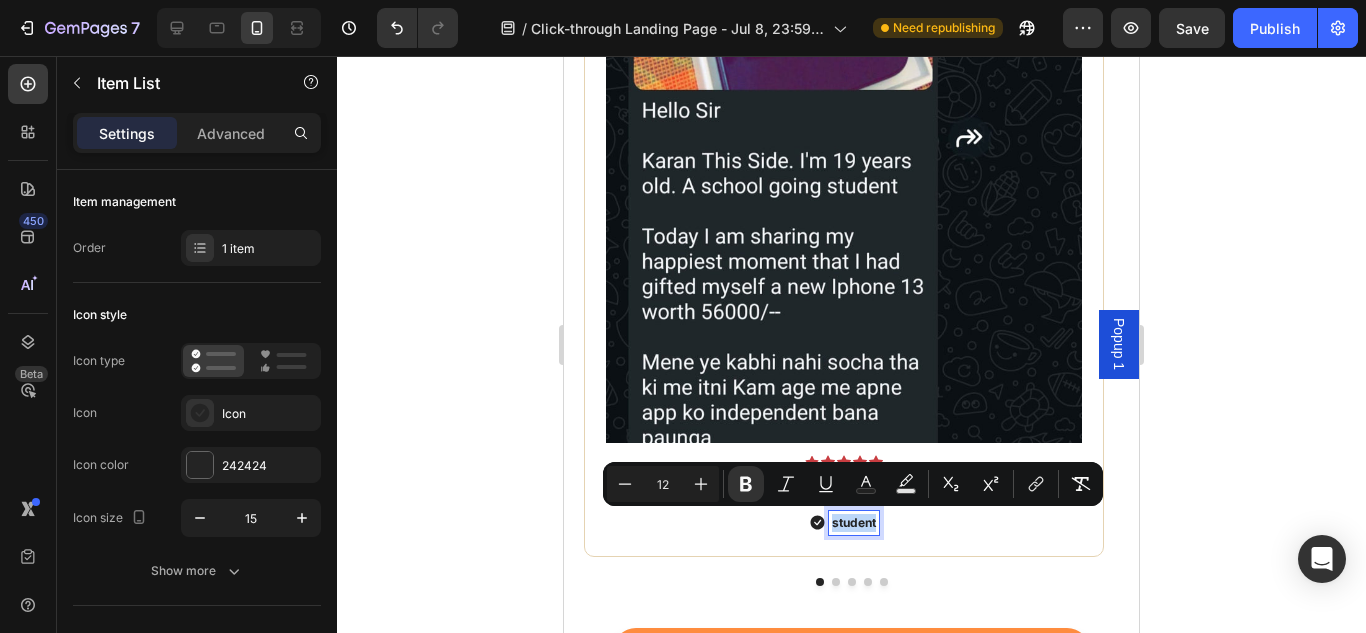 click on "student" at bounding box center (854, 522) 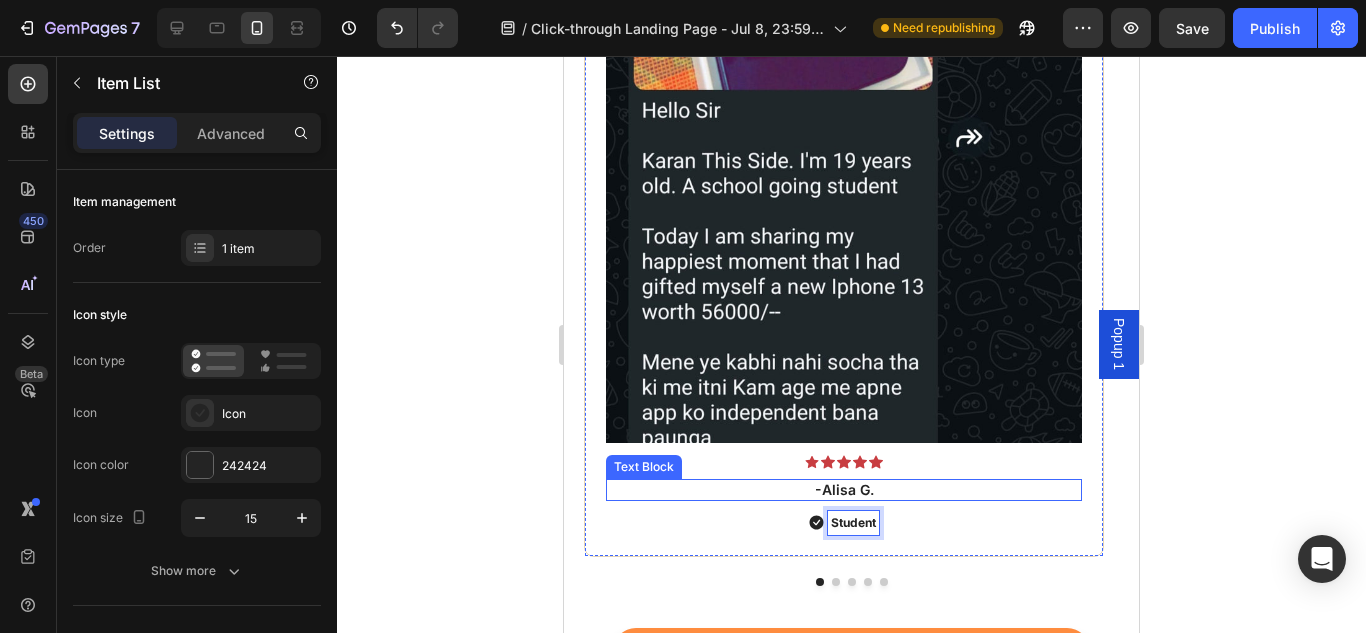 click on "-Alisa G." at bounding box center (844, 490) 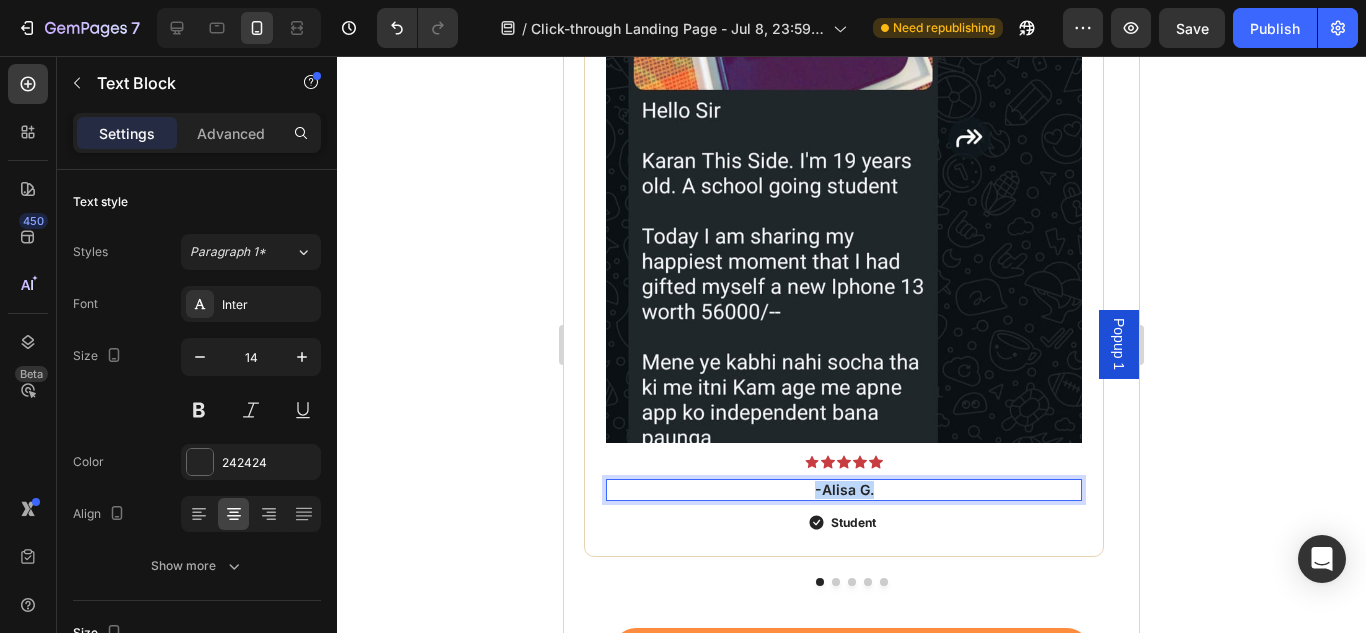 click on "-Alisa G." at bounding box center (844, 490) 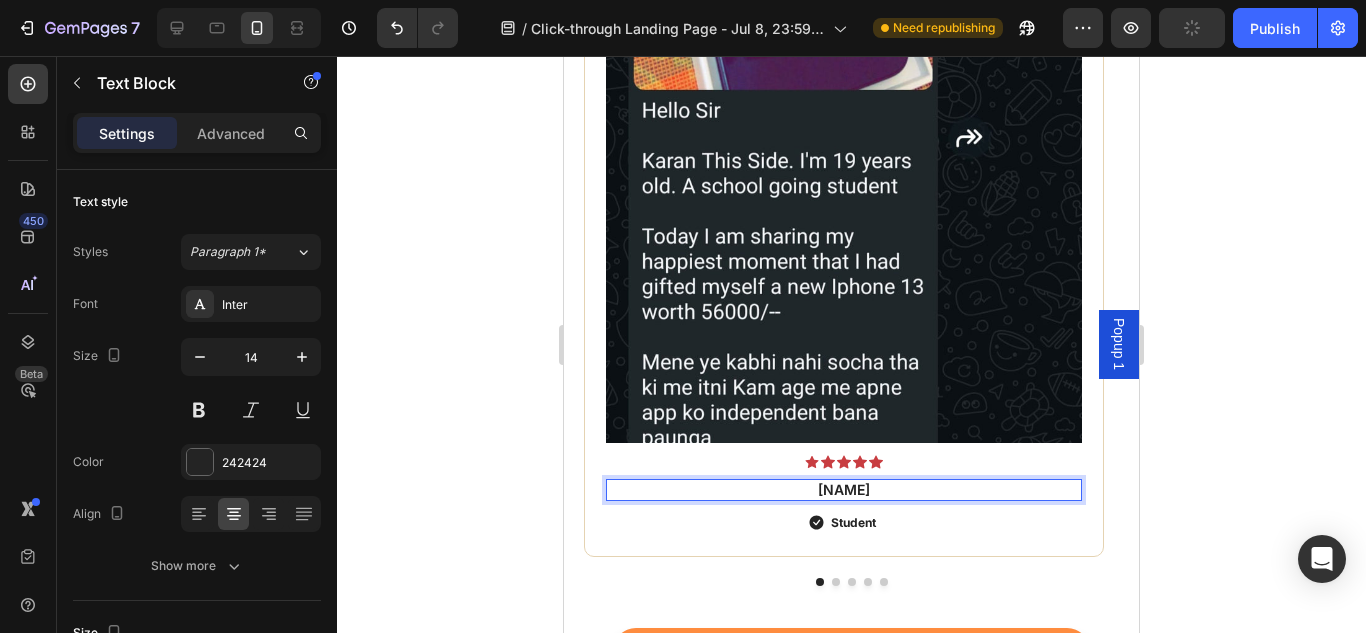 click on "KIRAN P" at bounding box center (844, 490) 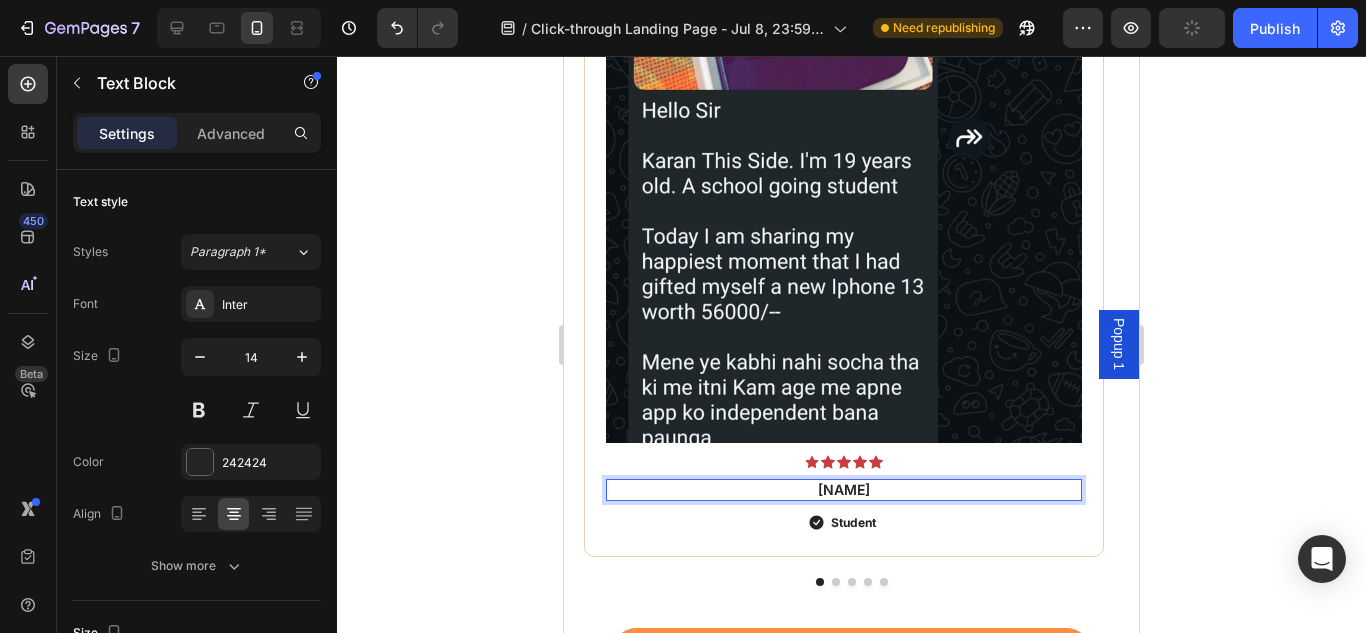 click on "KIRAN. P" at bounding box center [844, 490] 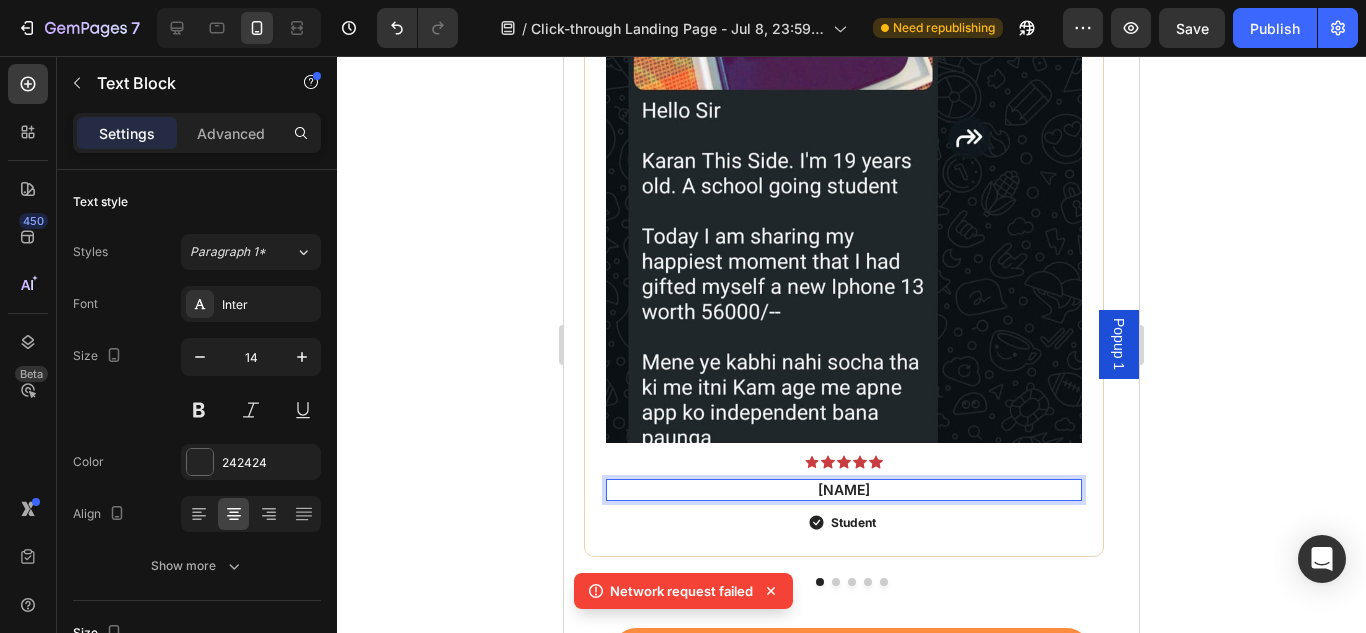 click 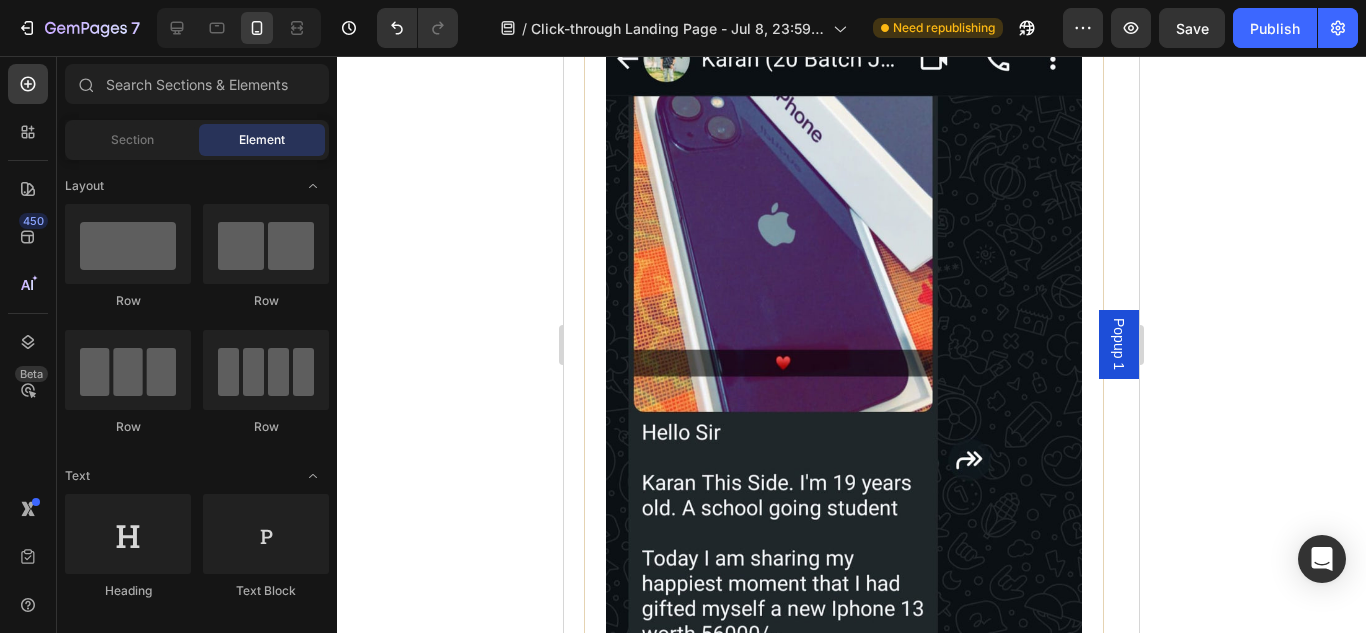 scroll, scrollTop: 4916, scrollLeft: 0, axis: vertical 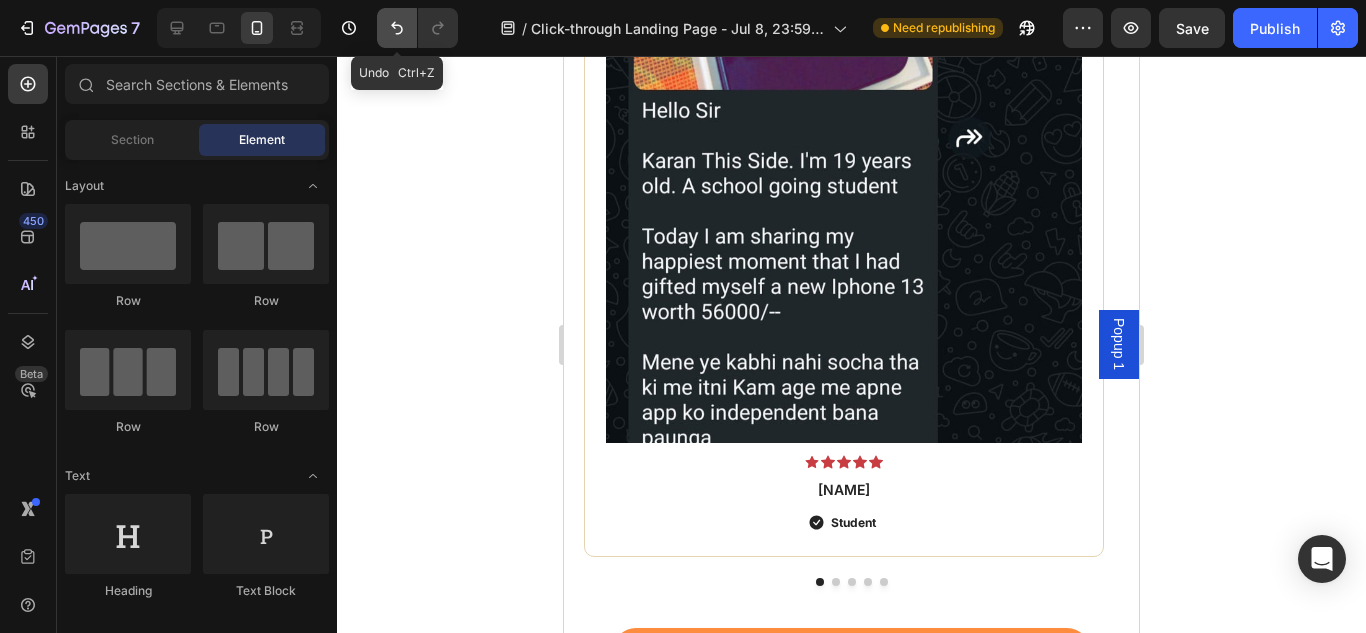 click 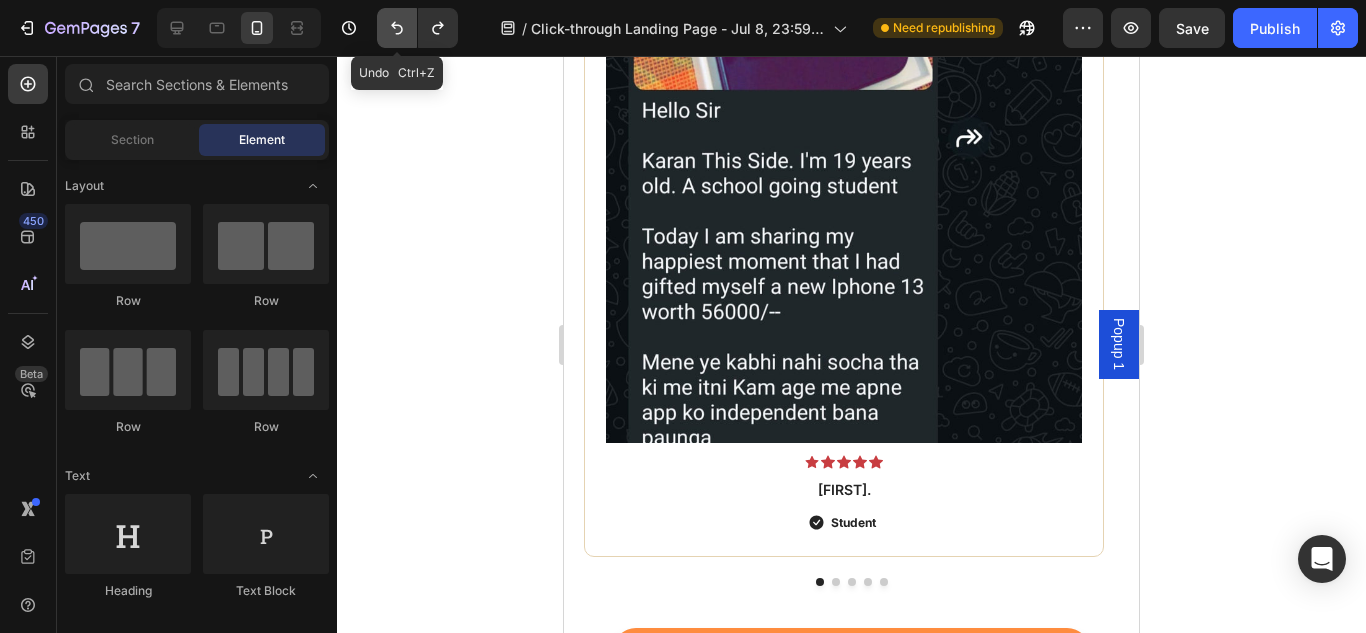 click 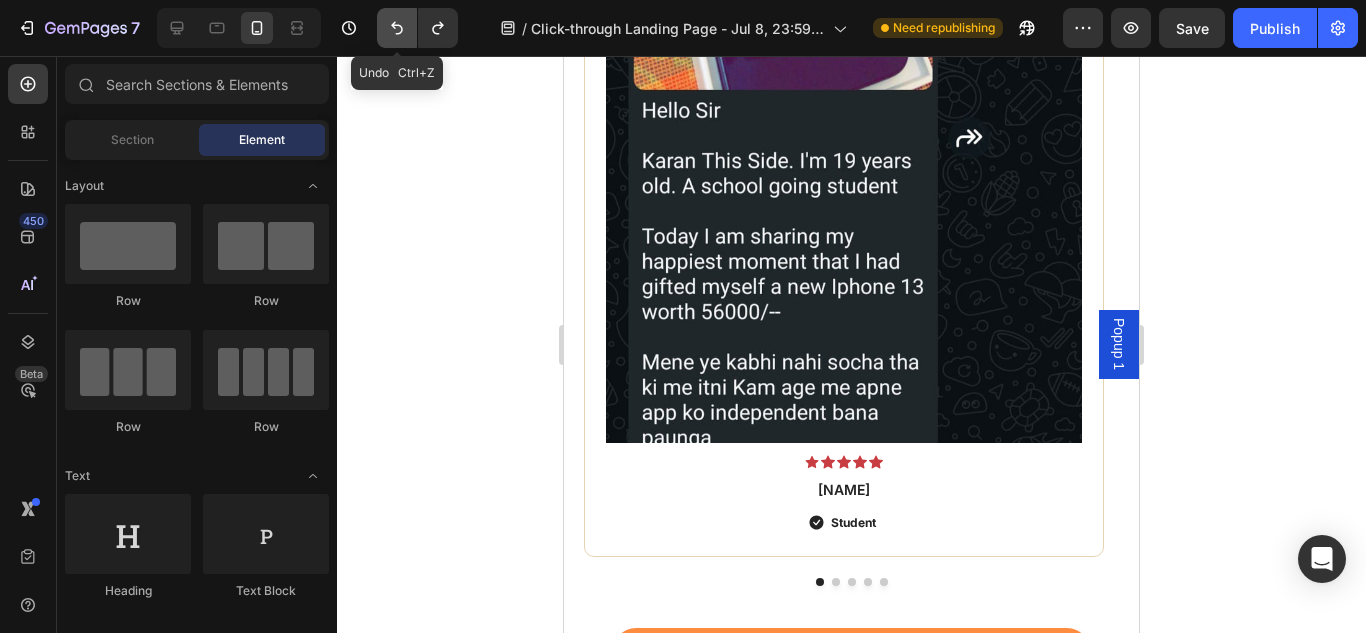 click 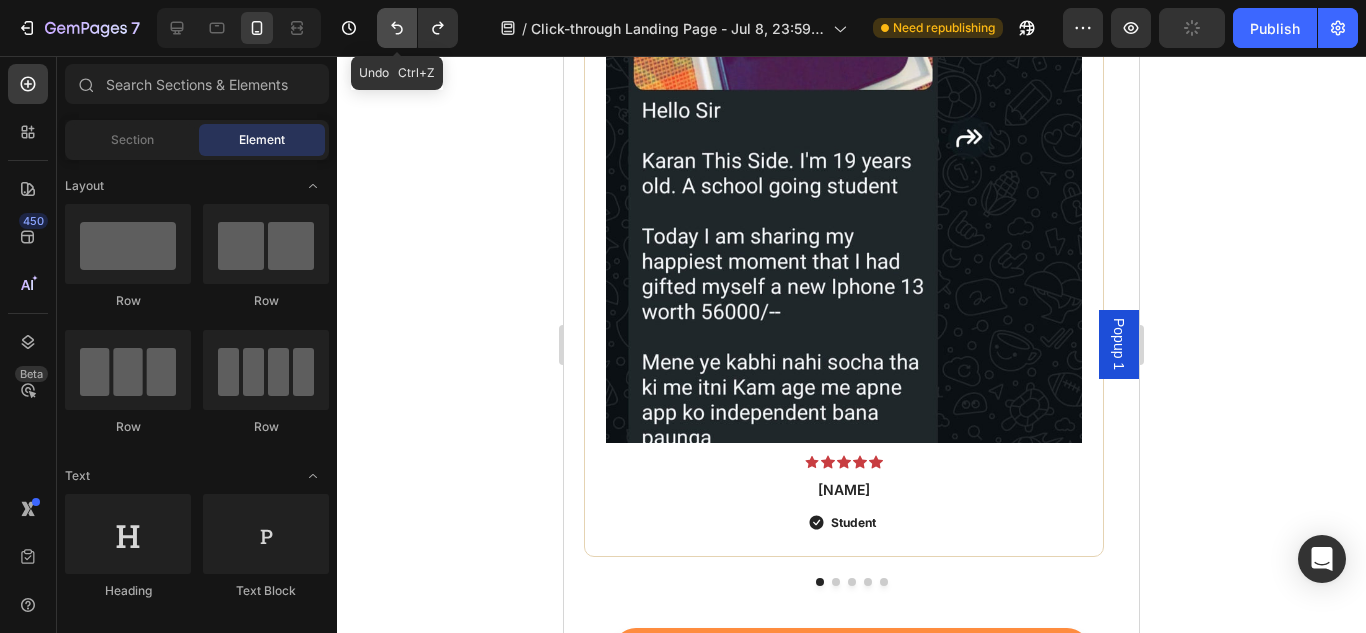 click 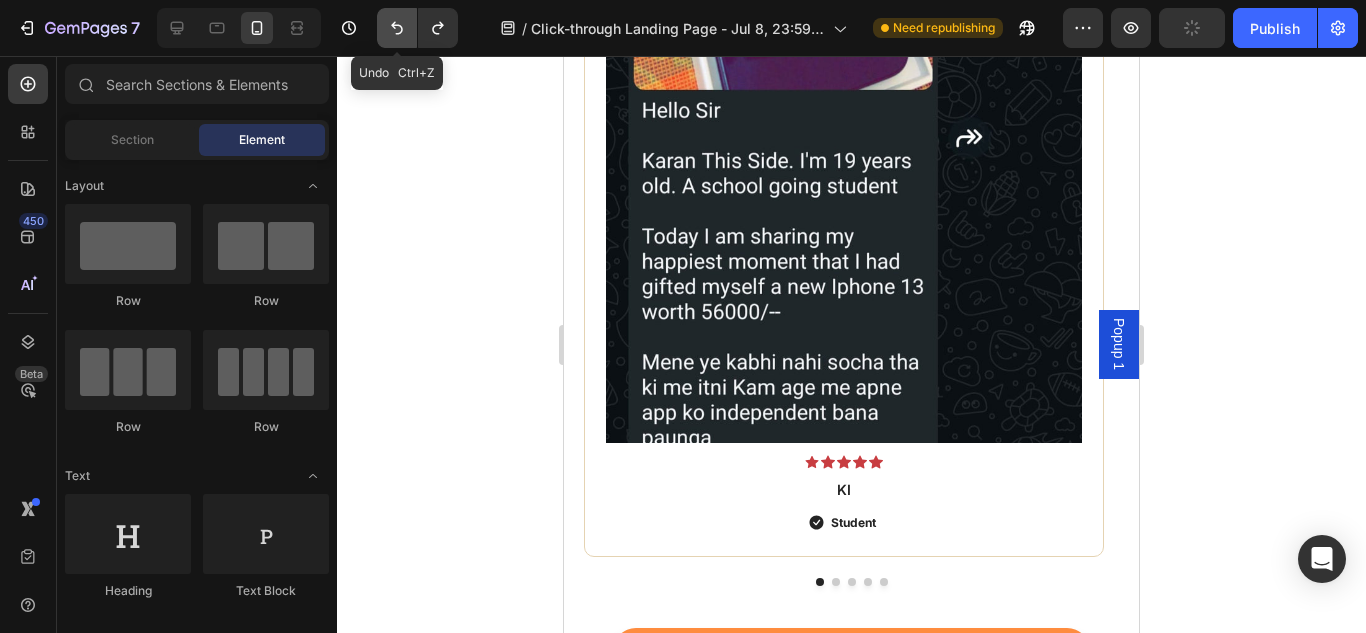 click 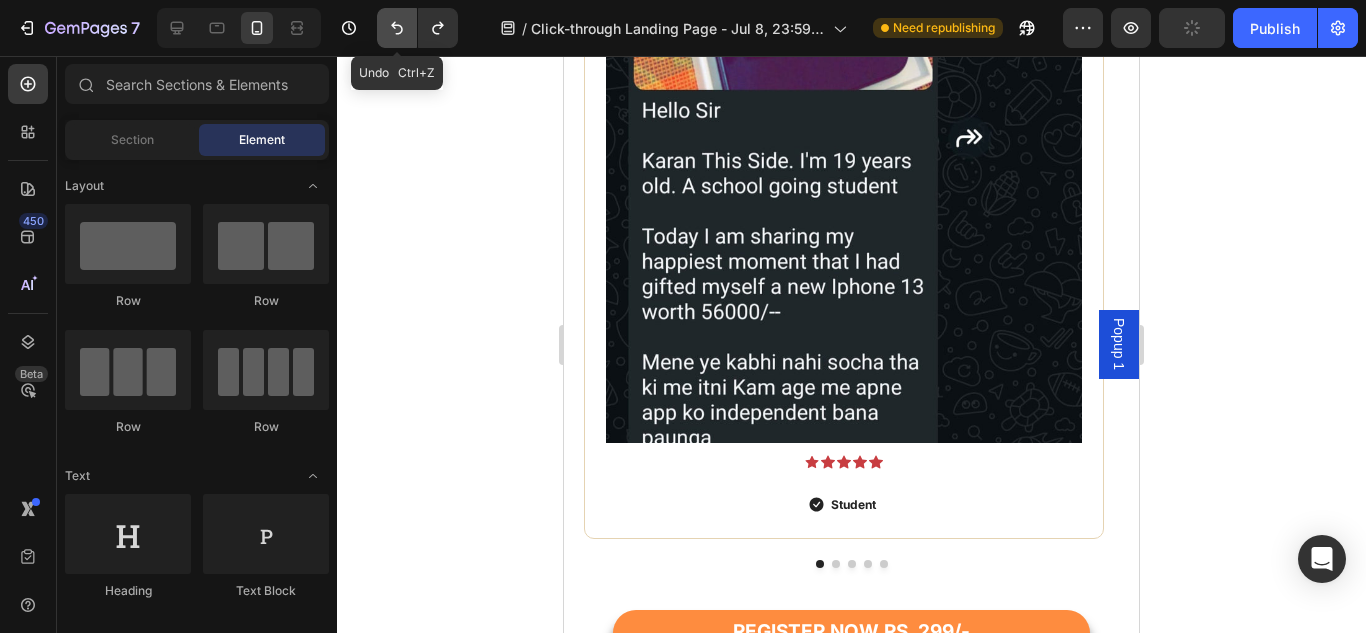 click 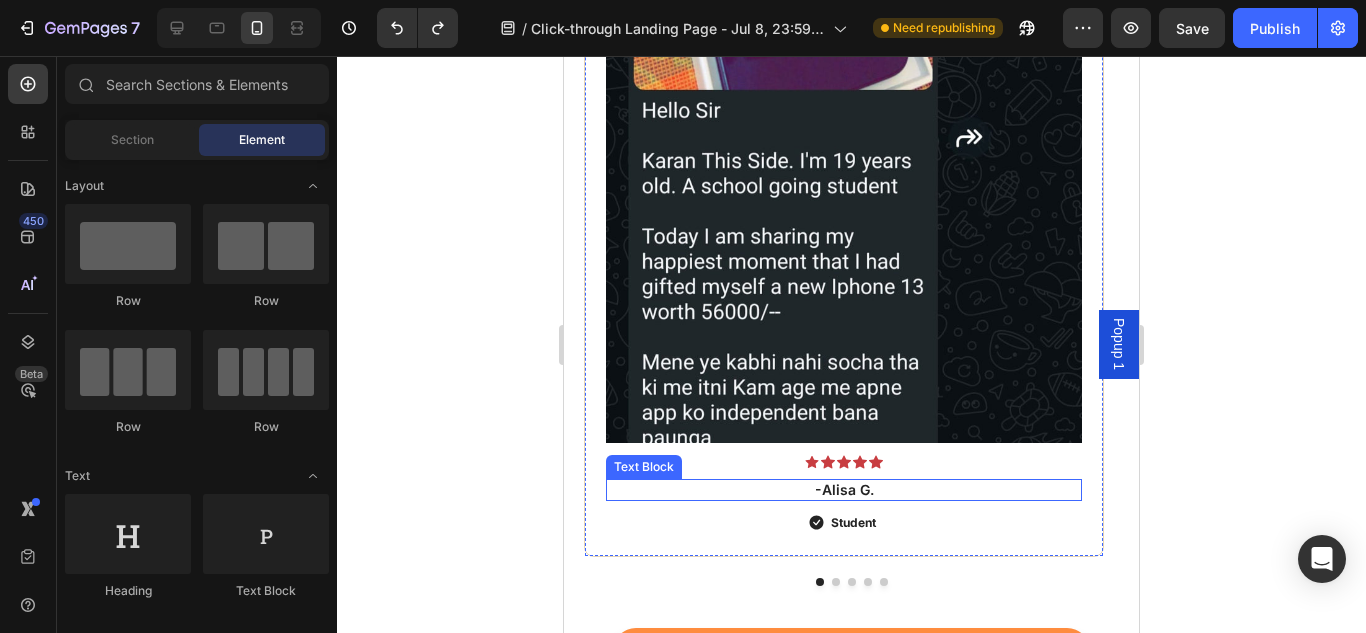 click on "-Alisa G." at bounding box center [844, 490] 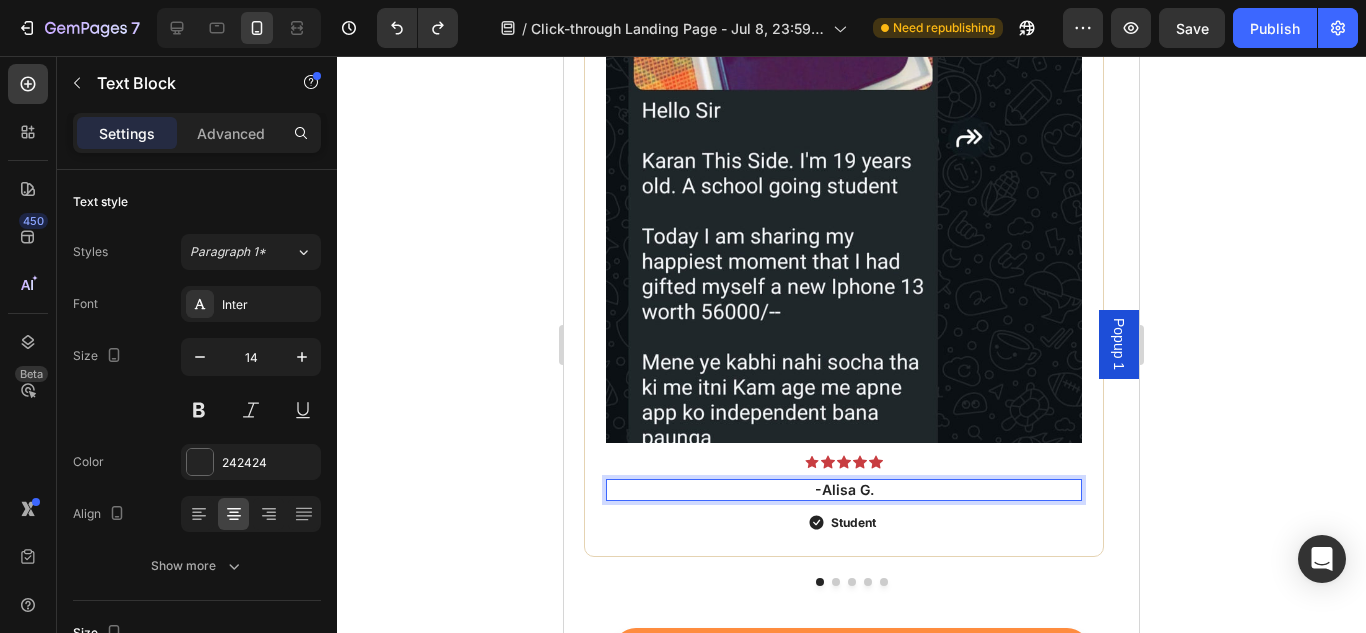 click on "-Alisa G." at bounding box center (844, 490) 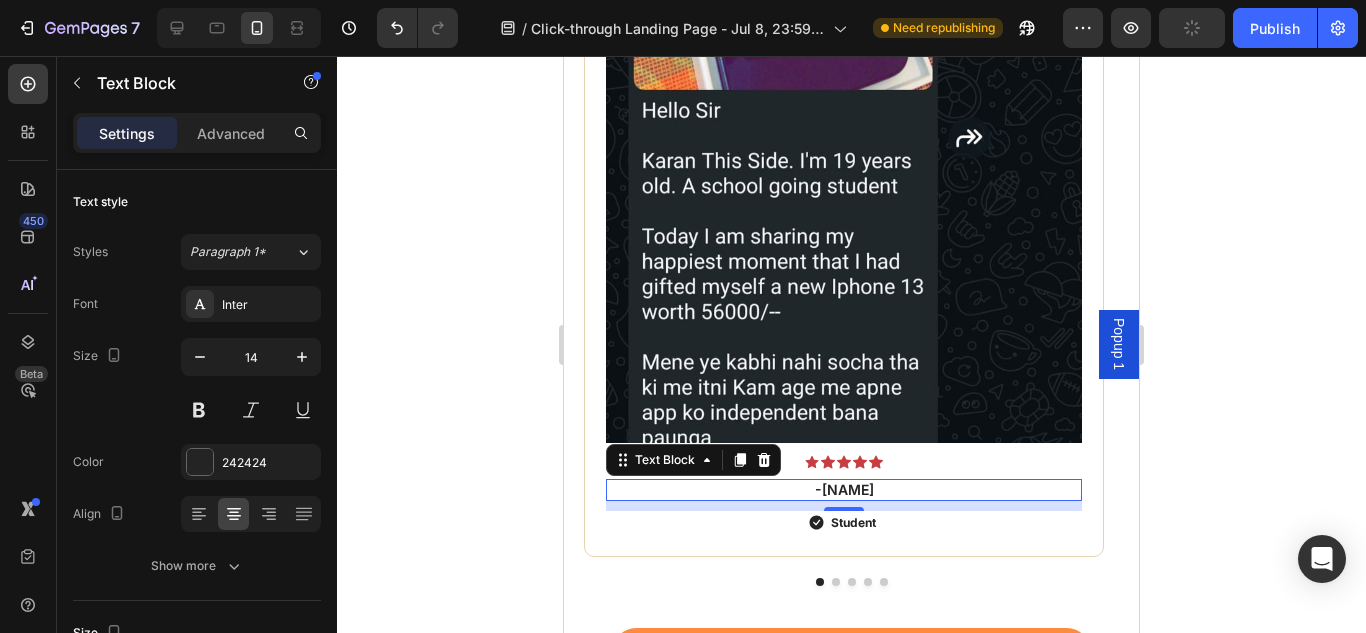 click 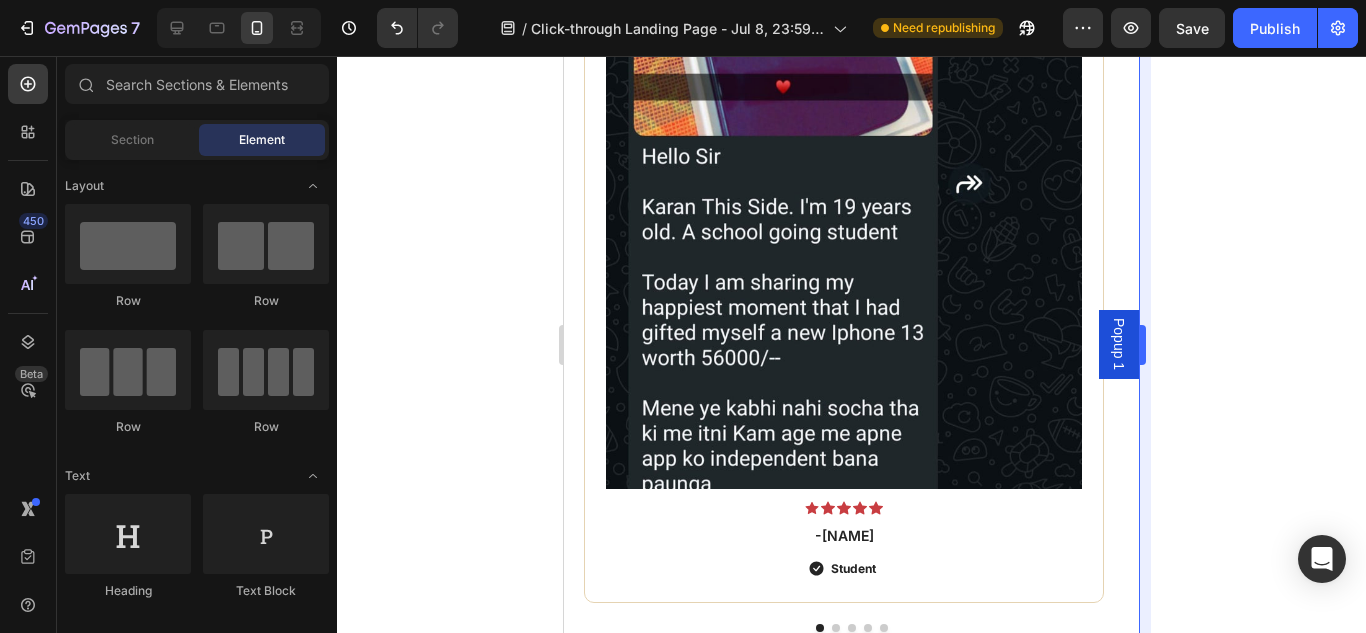 scroll, scrollTop: 4931, scrollLeft: 0, axis: vertical 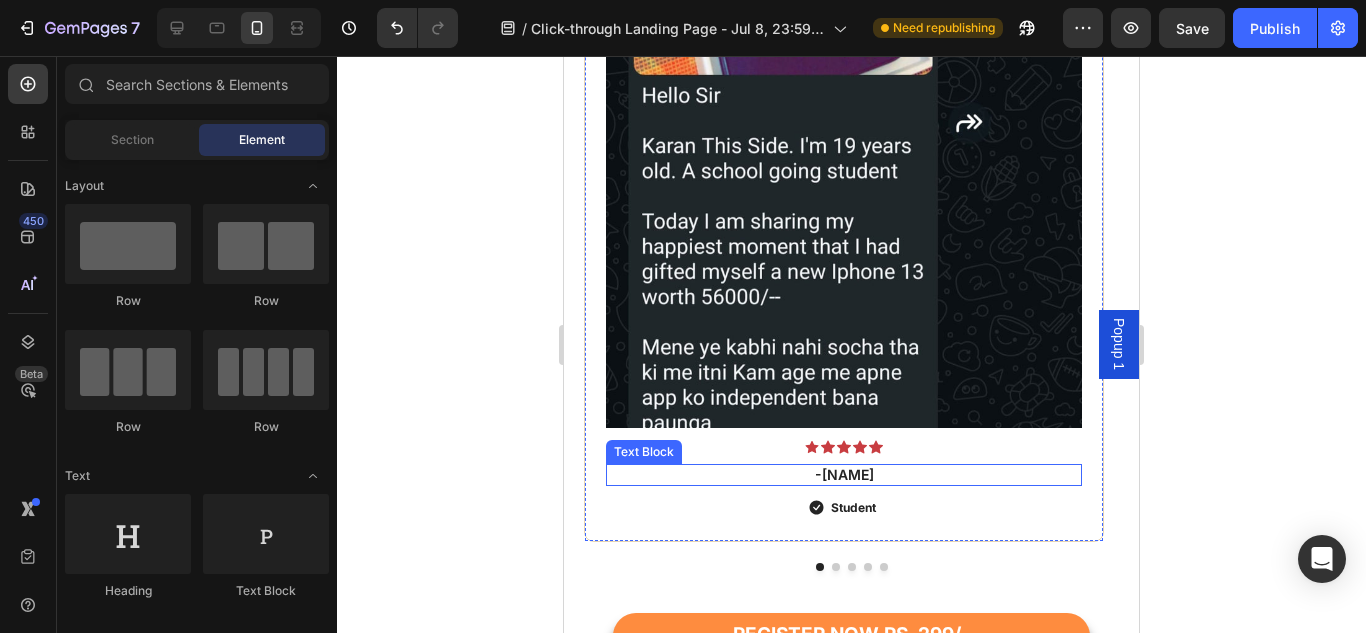 click on "-Kiran G." at bounding box center (844, 475) 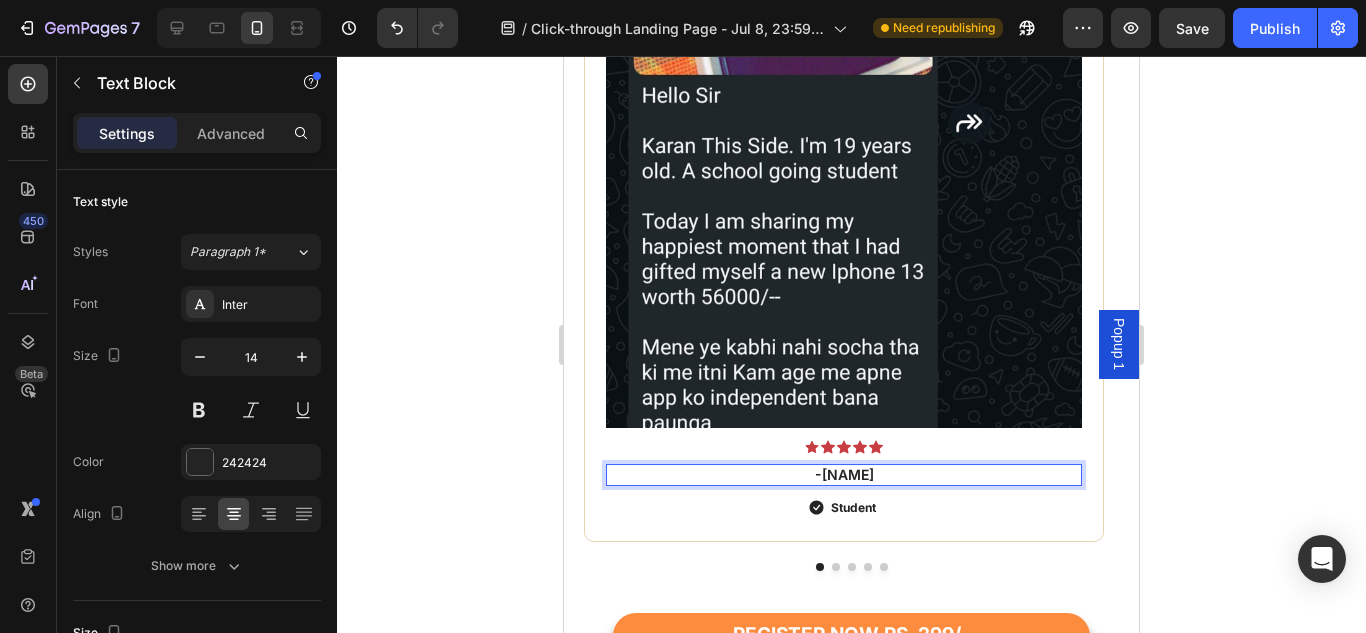click on "-Kiran G." at bounding box center [844, 475] 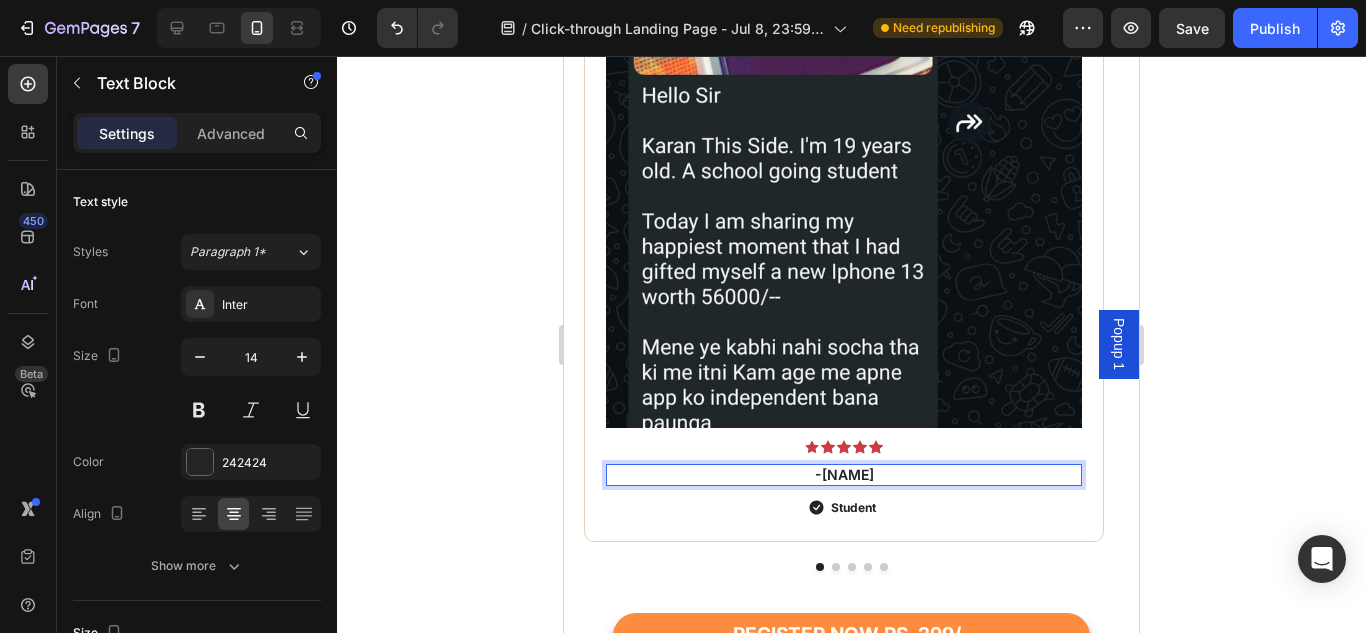 click 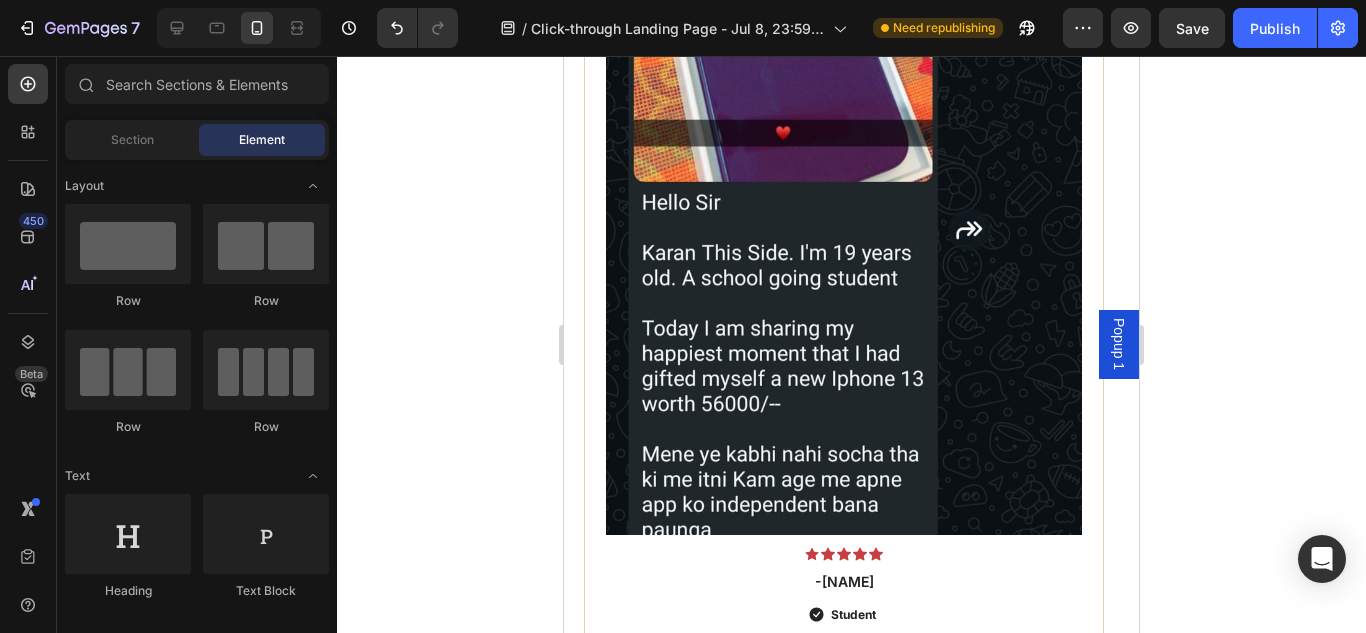 scroll, scrollTop: 4992, scrollLeft: 0, axis: vertical 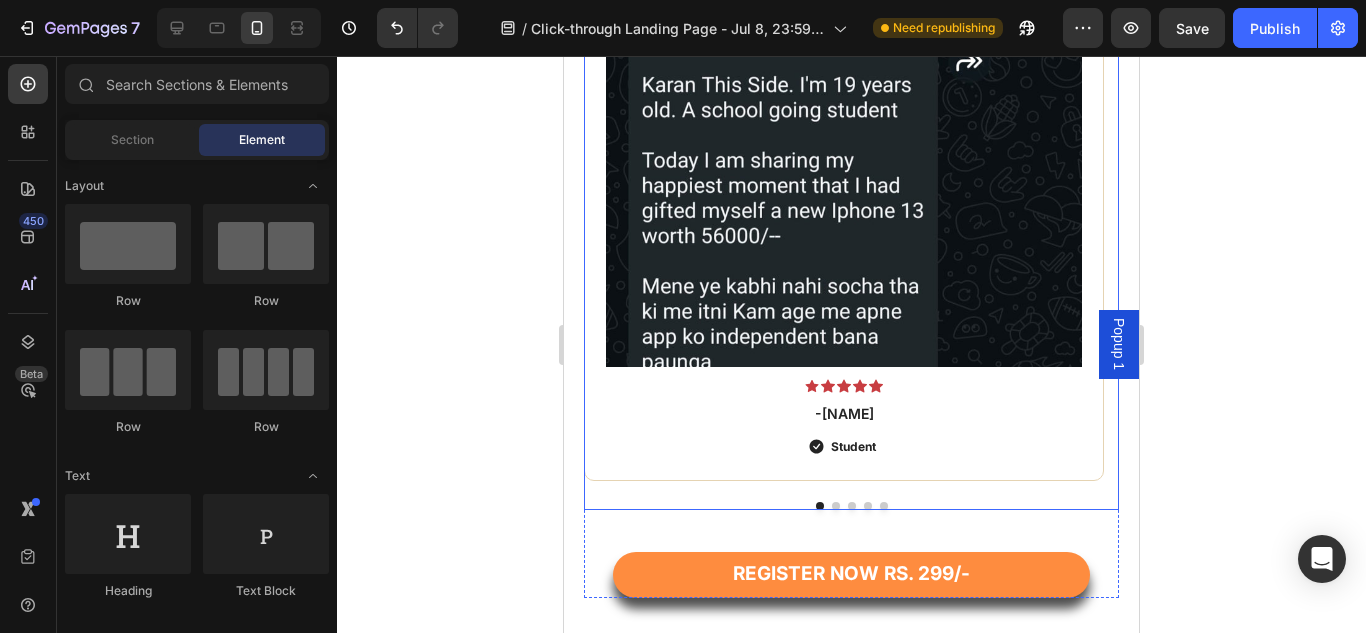 click at bounding box center (851, 506) 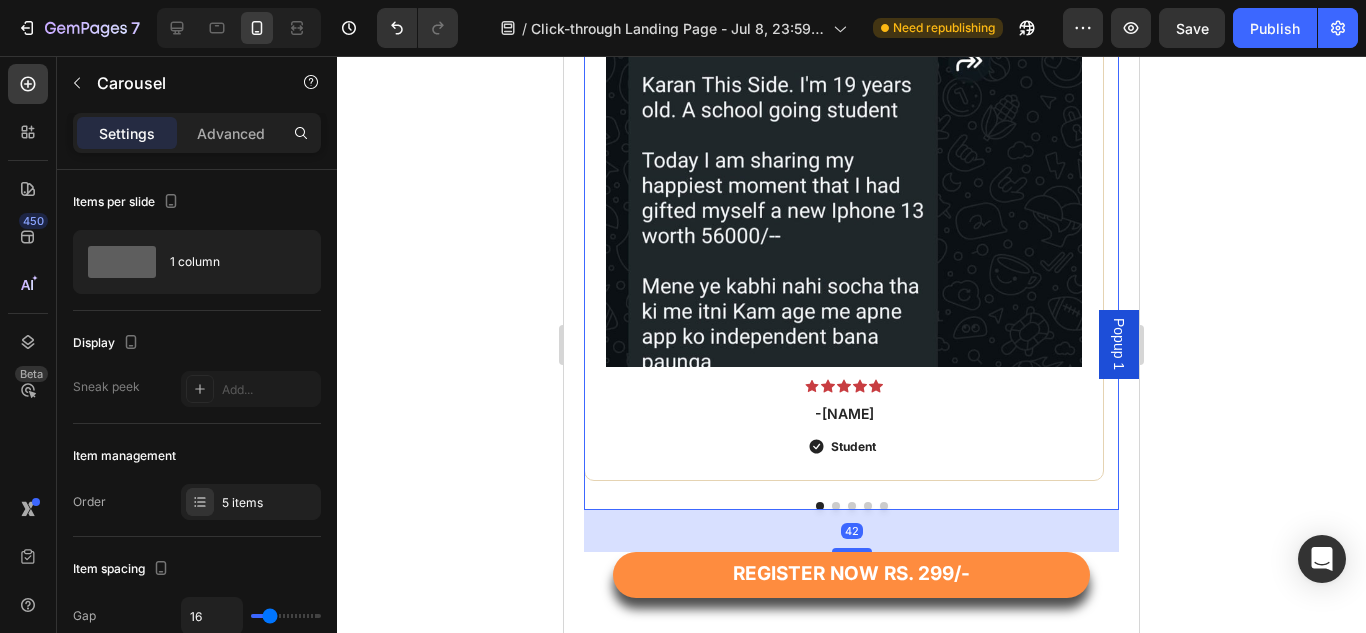 click at bounding box center [836, 506] 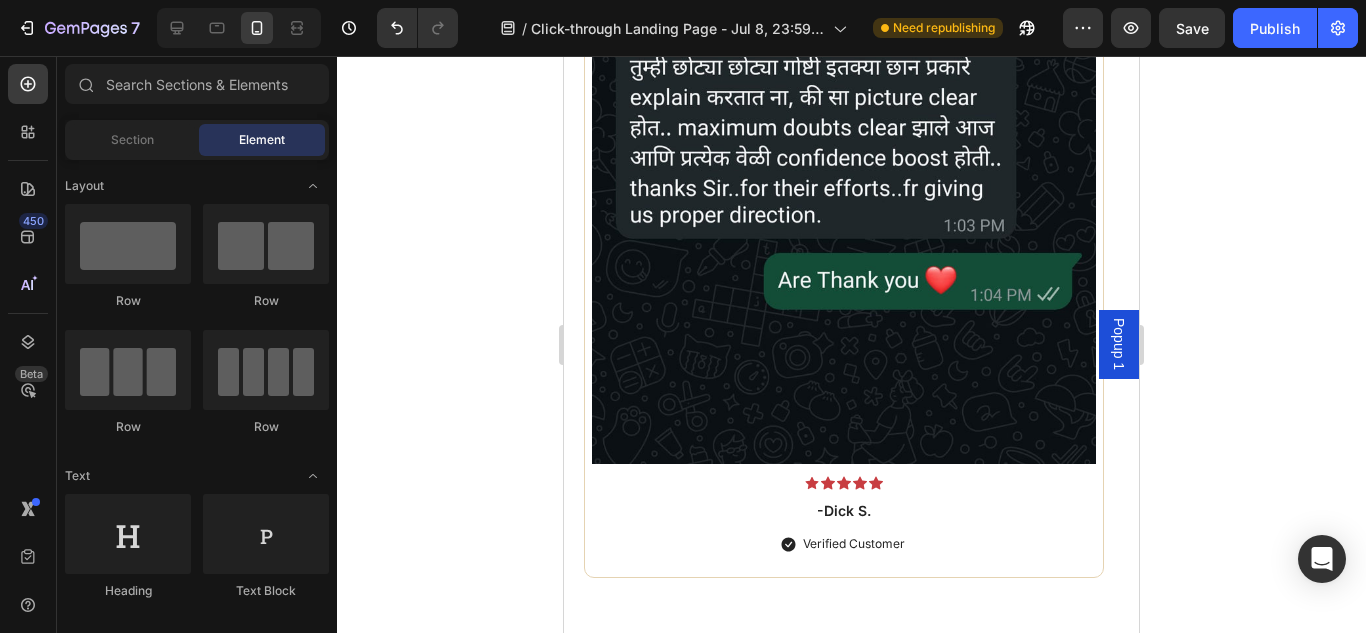 scroll, scrollTop: 4946, scrollLeft: 0, axis: vertical 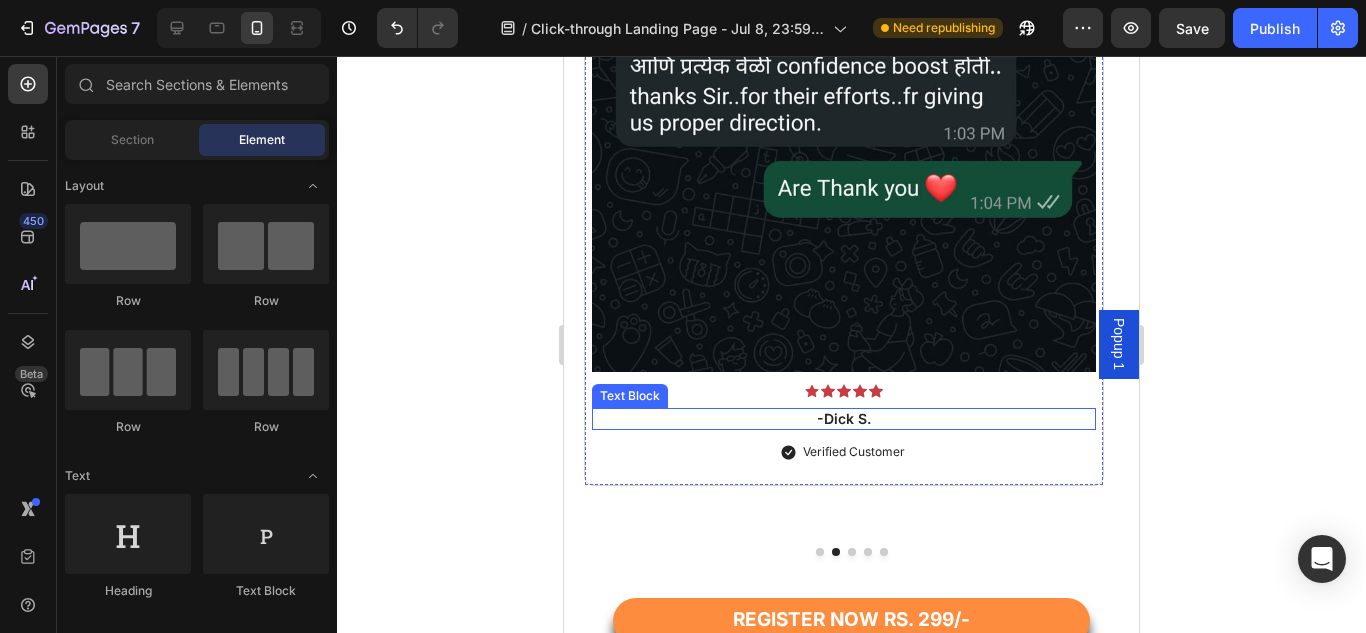 click on "-Dick S." at bounding box center [844, 419] 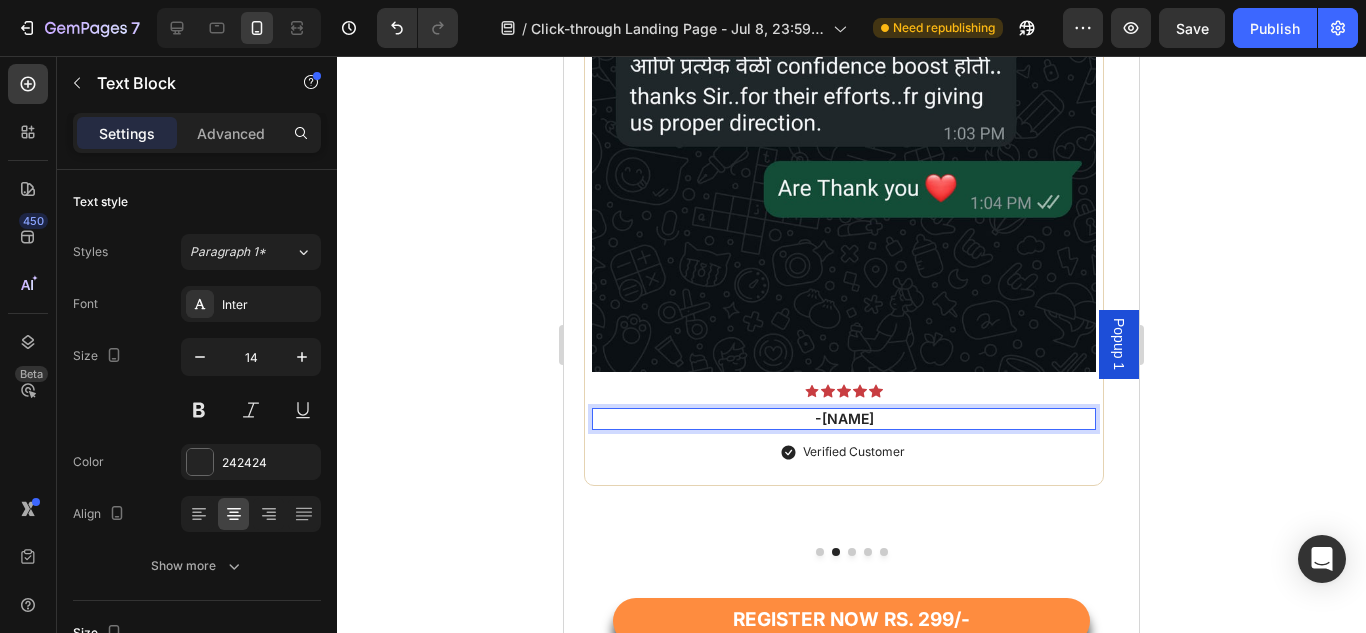 click 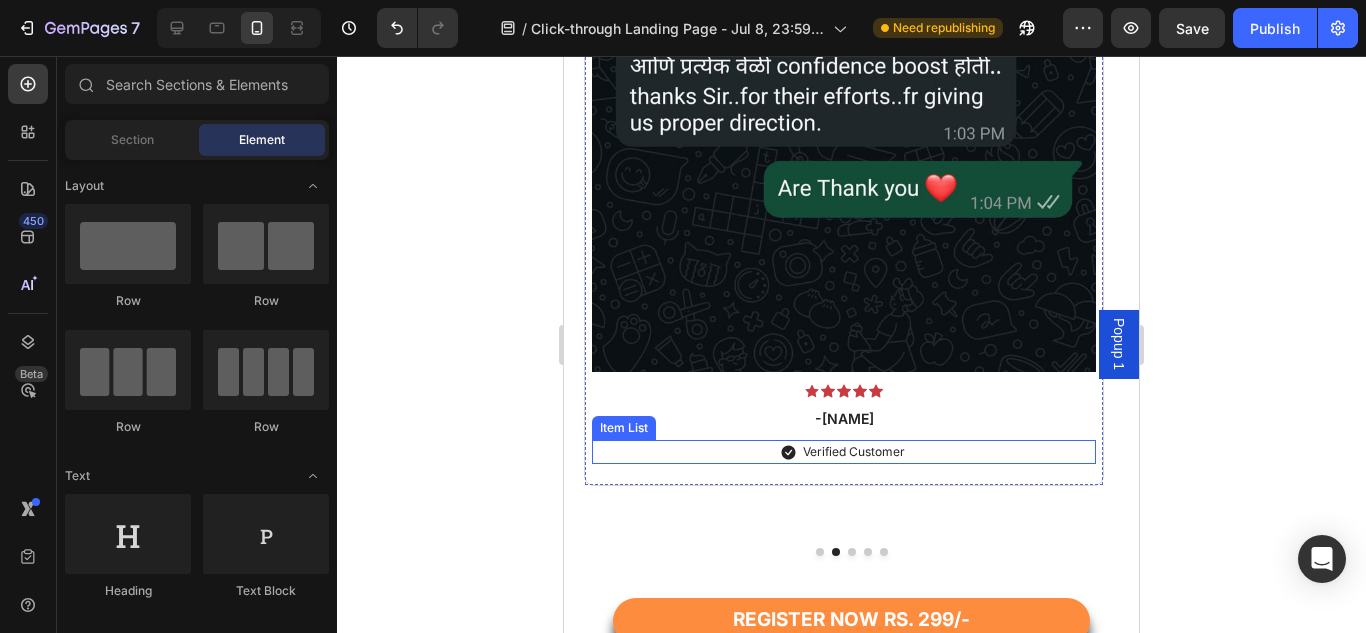 click on "Verified Customer" at bounding box center [854, 452] 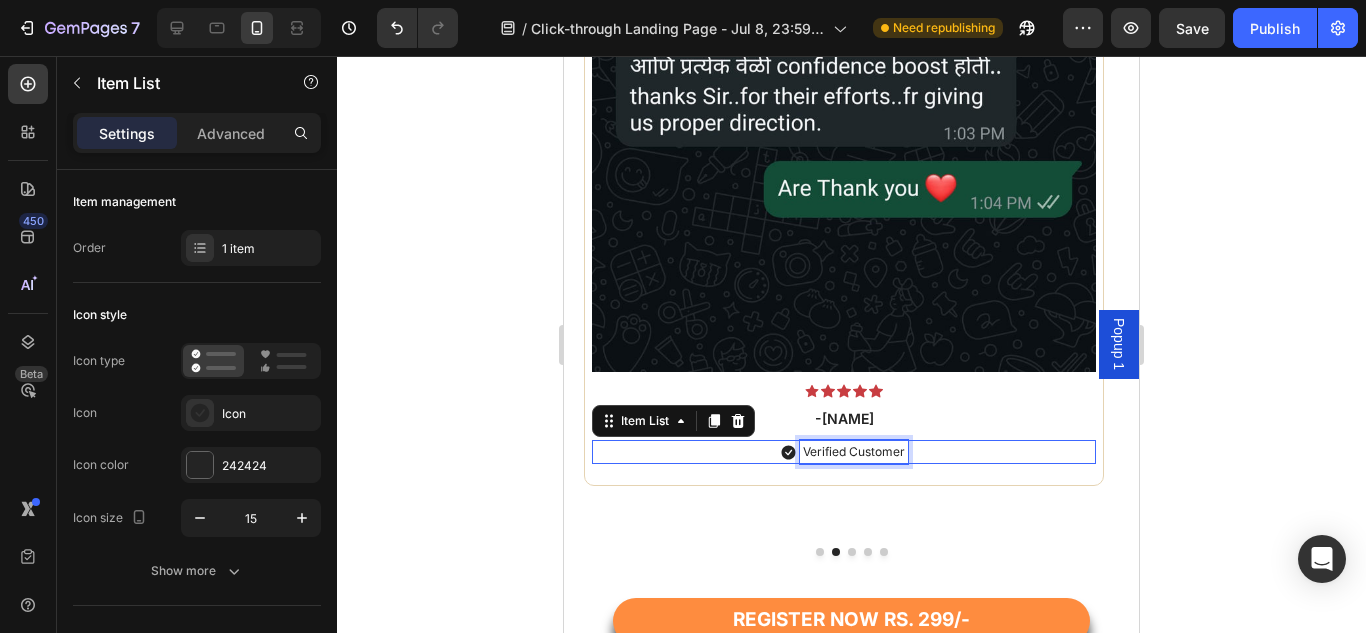 click on "Verified Customer" at bounding box center [854, 452] 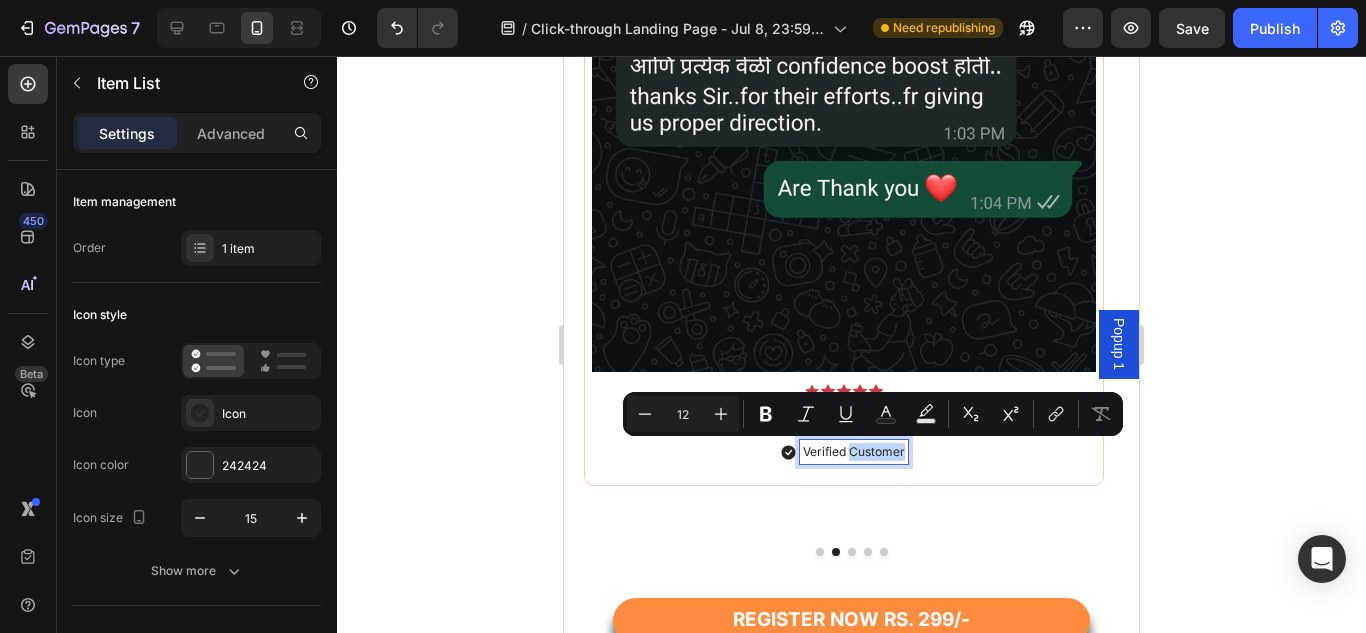click on "Verified Customer" at bounding box center (854, 452) 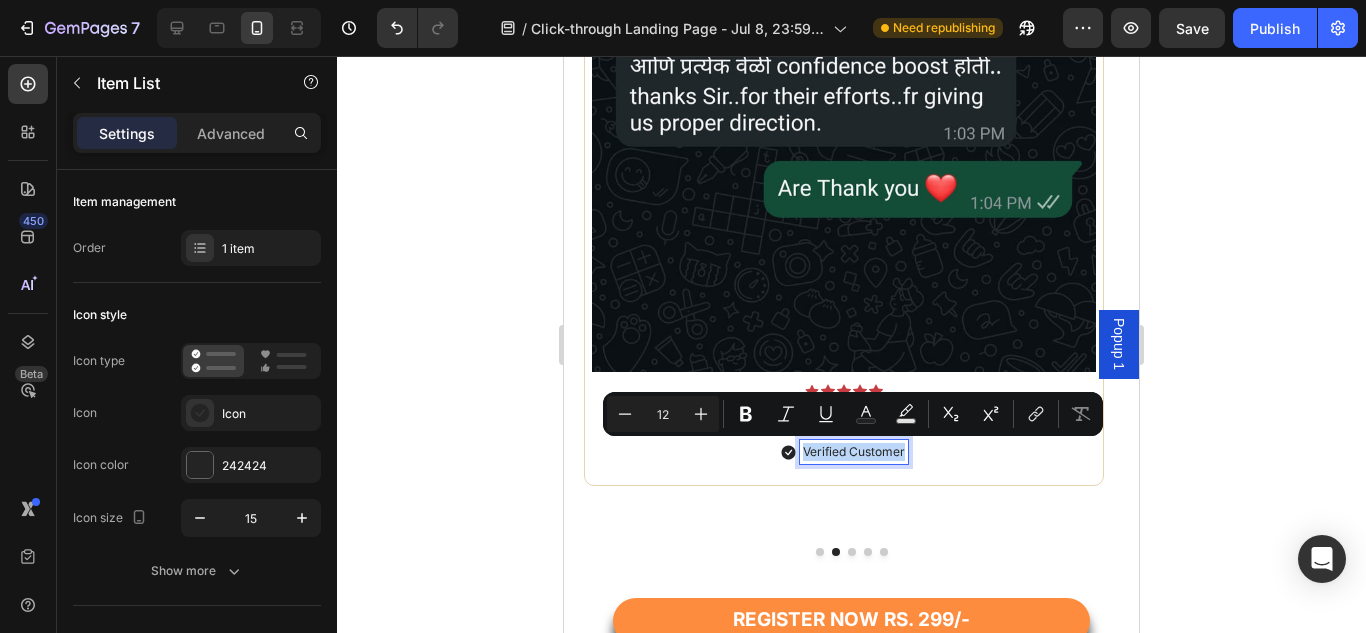 click on "Verified Customer" at bounding box center (854, 452) 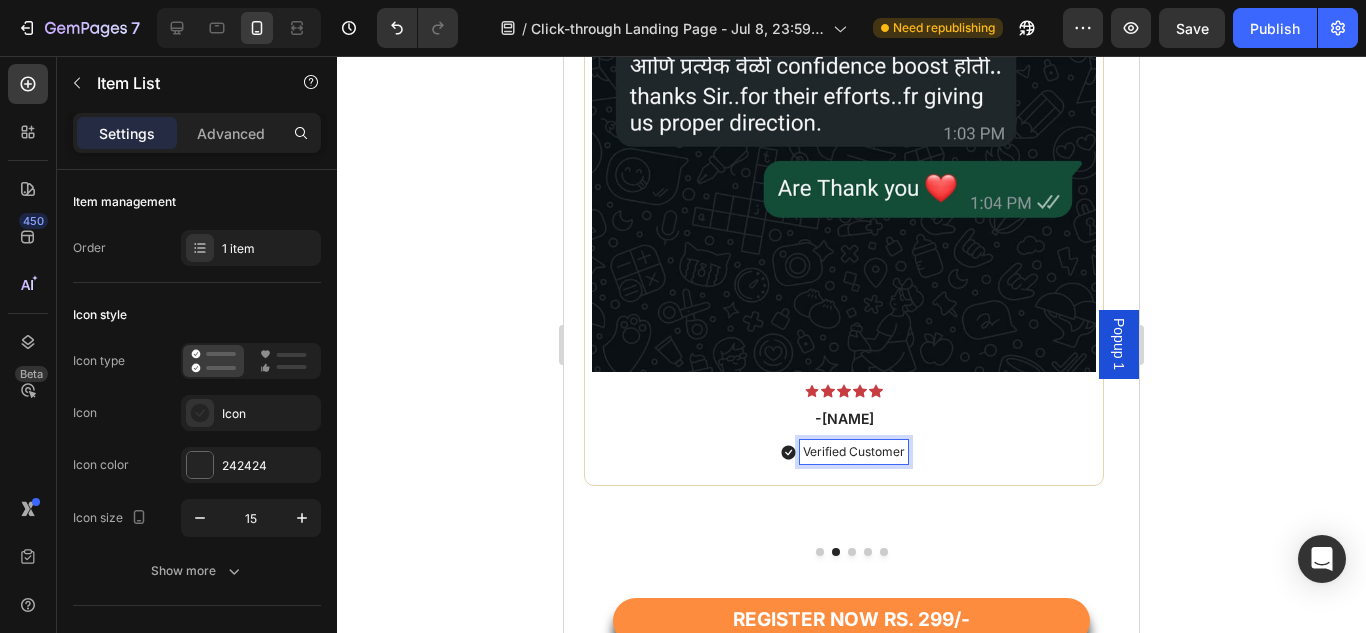 click on "Verified Customer" at bounding box center (854, 452) 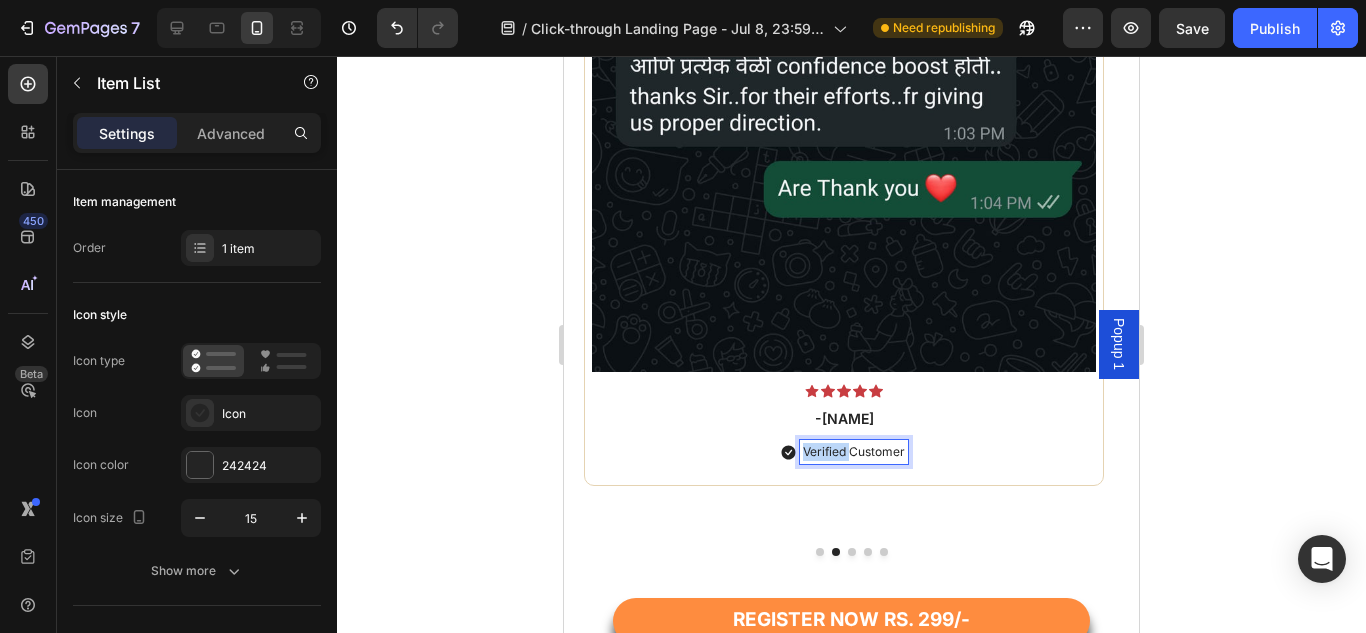 click on "Verified Customer" at bounding box center [854, 452] 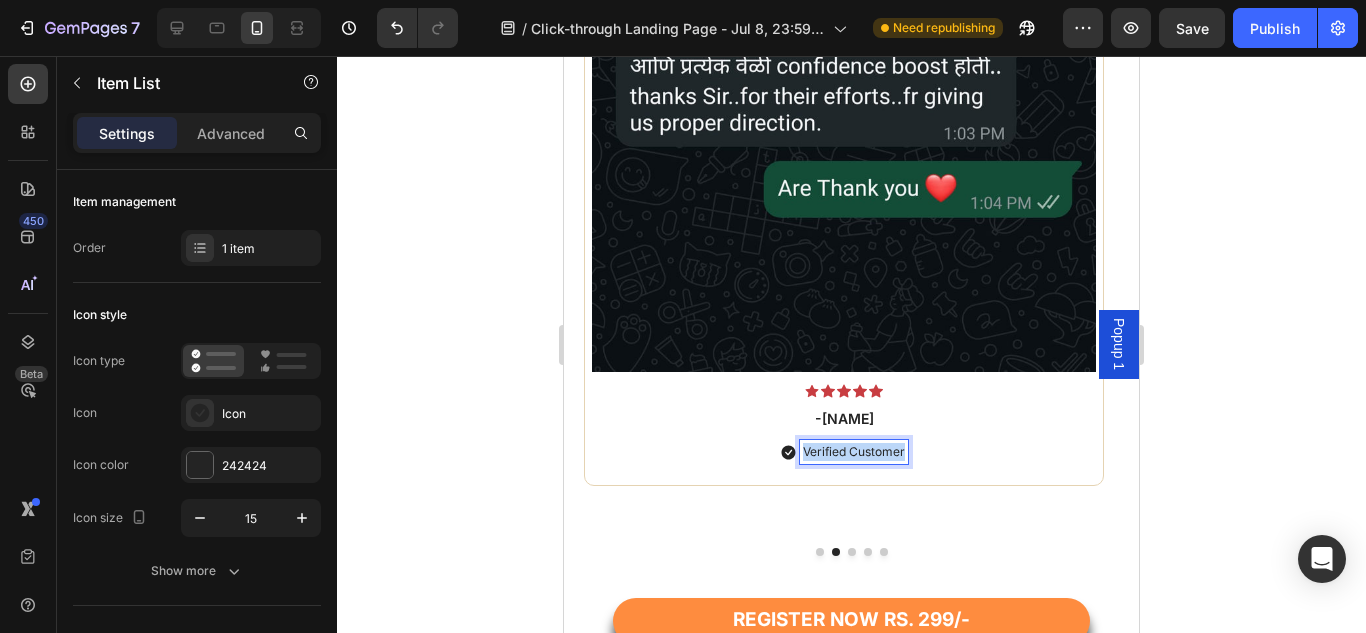 click on "Verified Customer" at bounding box center (854, 452) 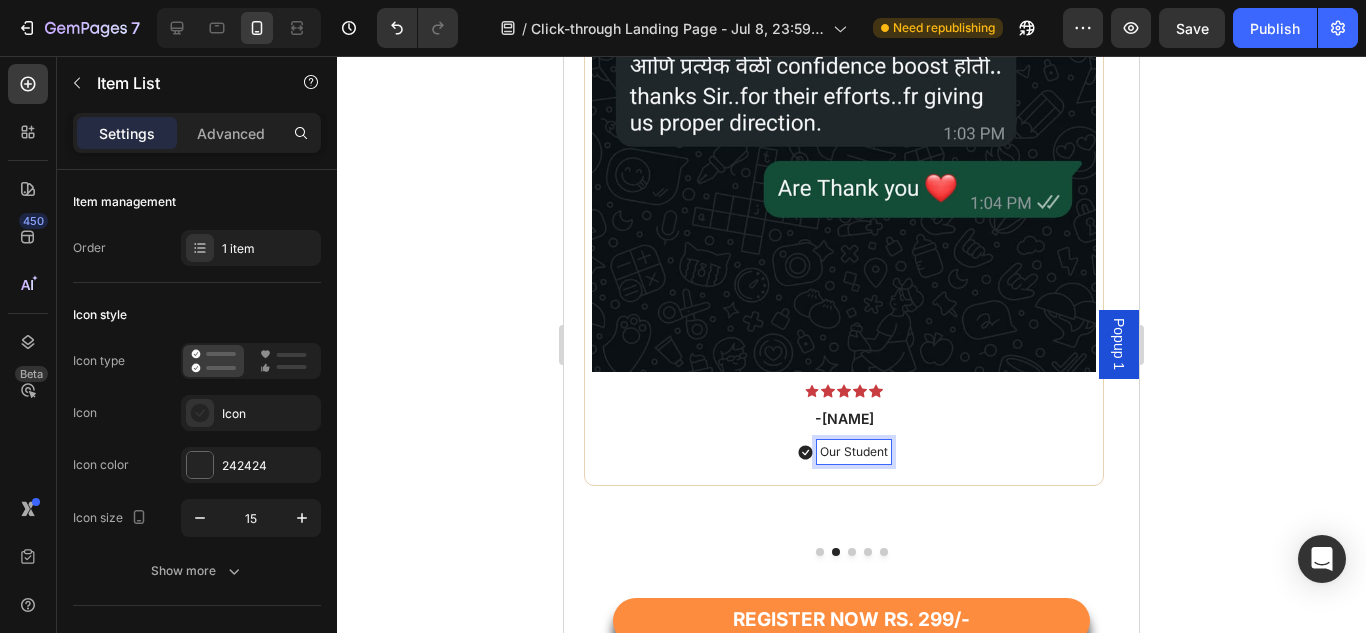 click 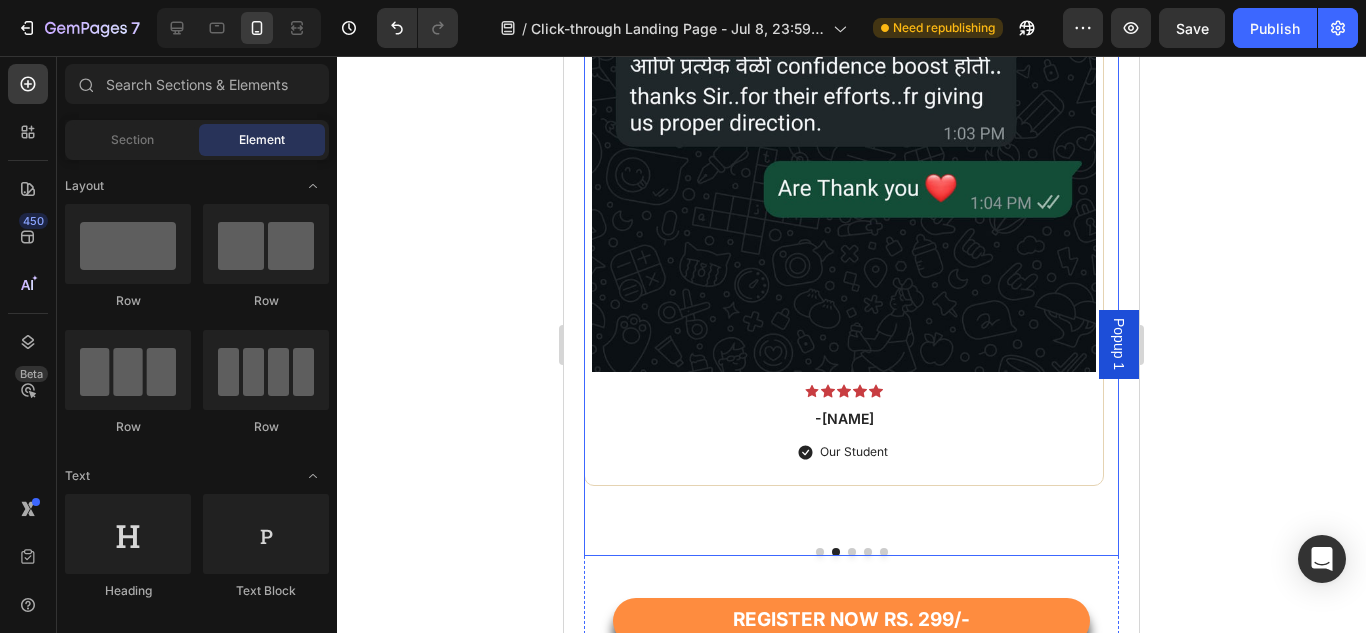 click at bounding box center (820, 552) 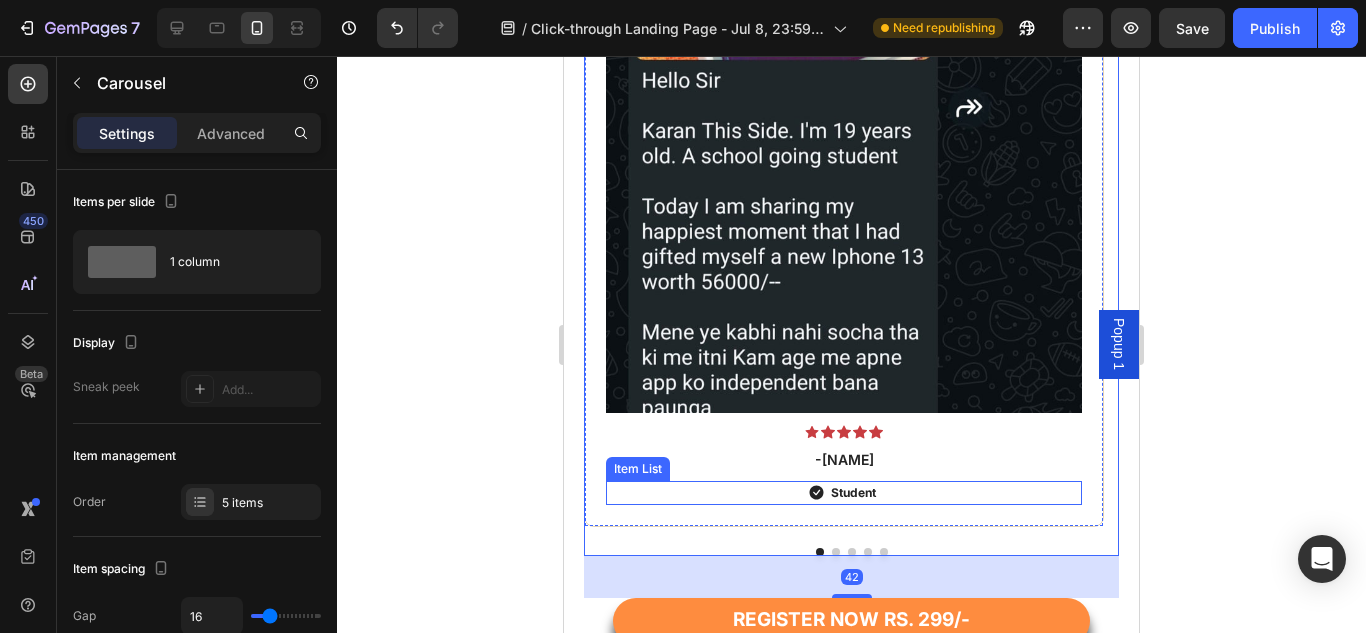 click on "Student" at bounding box center [853, 492] 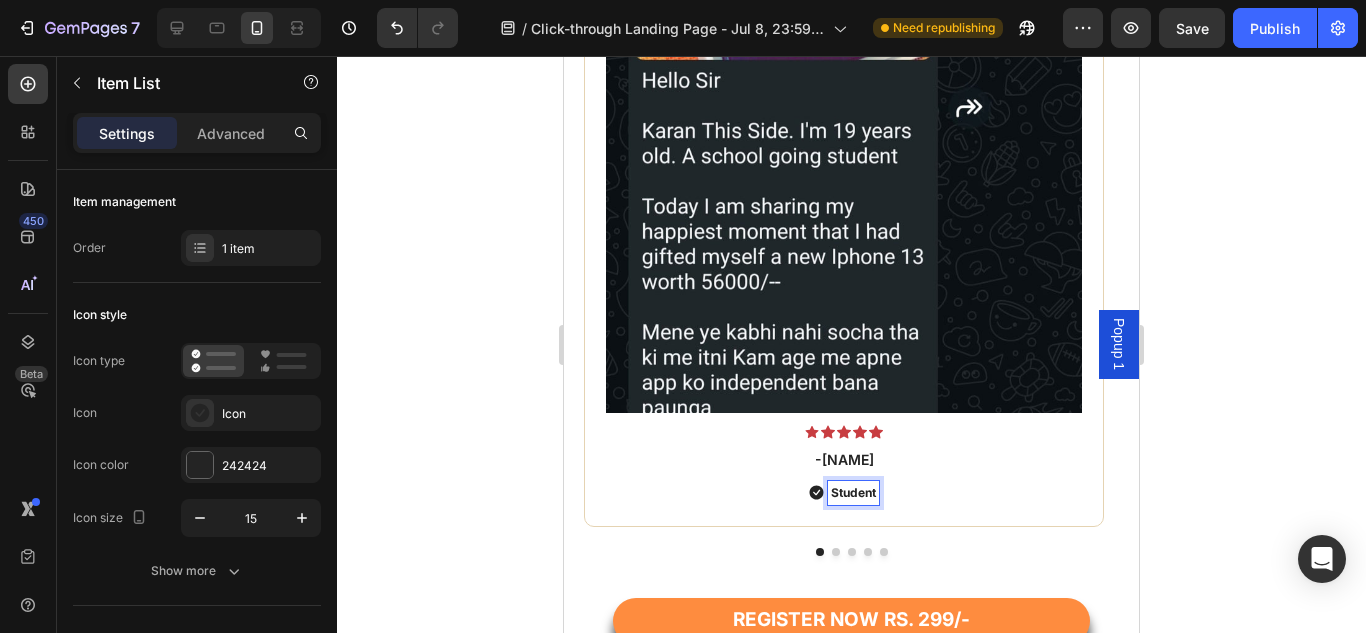 click on "Student" at bounding box center (853, 492) 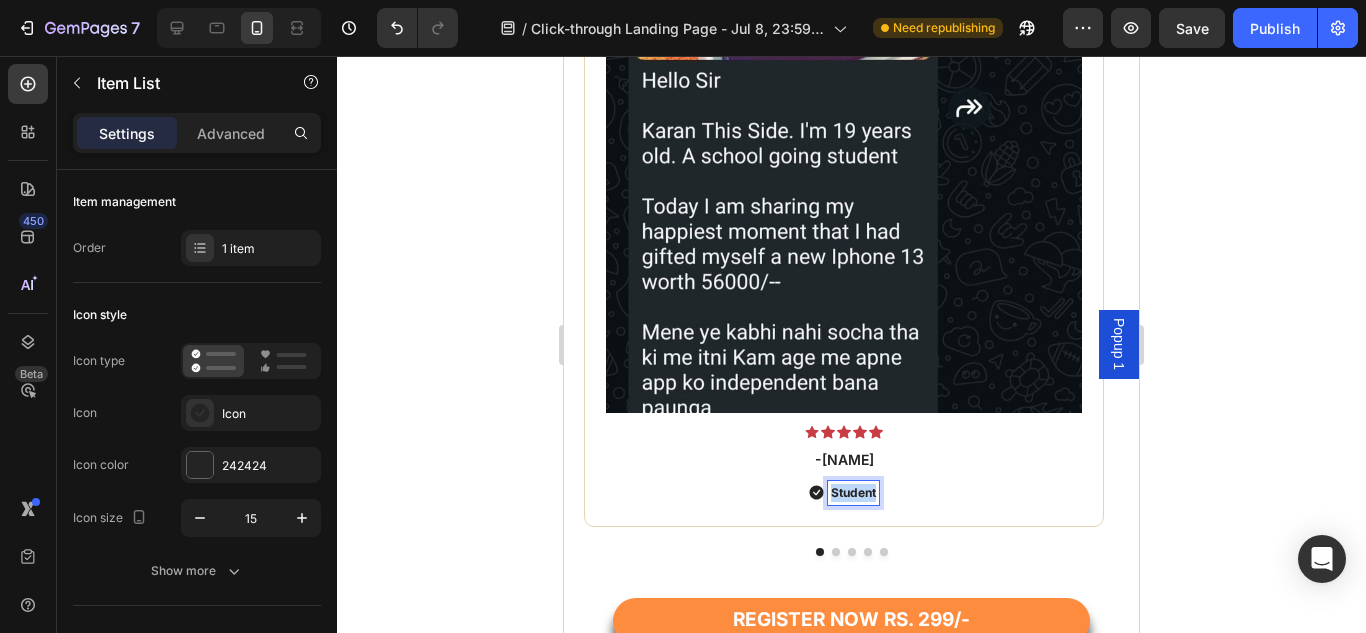 click on "Student" at bounding box center [853, 492] 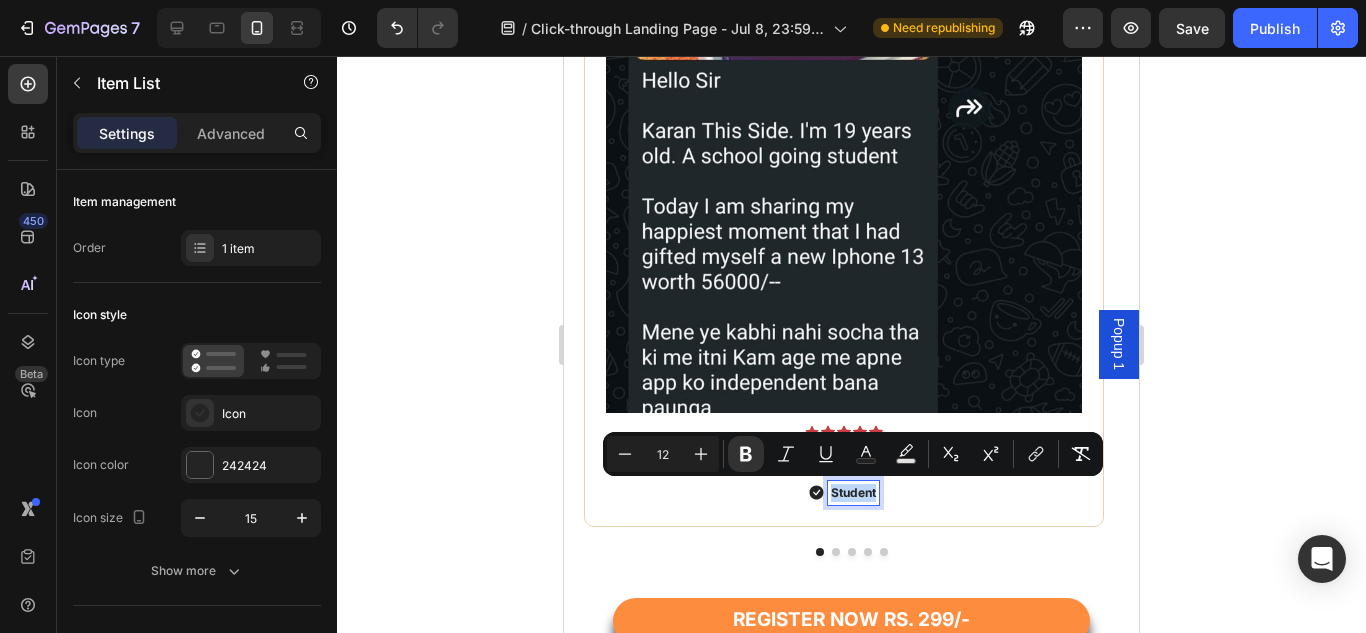 click on "Student" at bounding box center (853, 492) 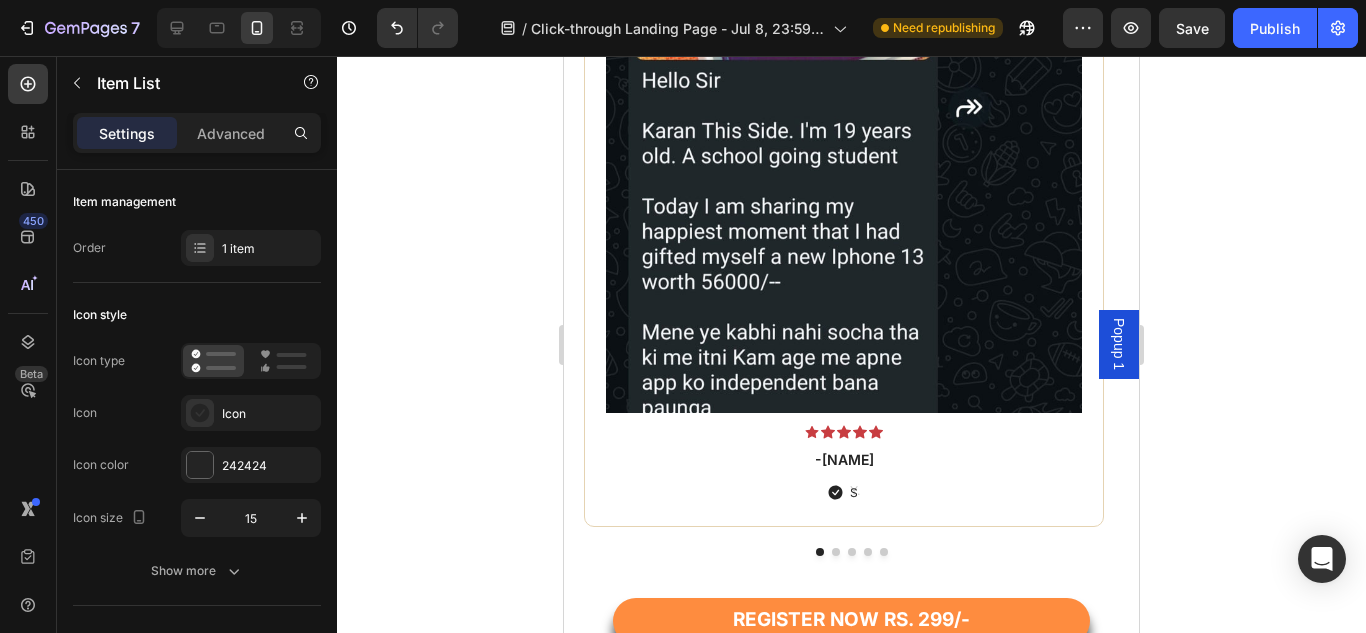 scroll, scrollTop: 4942, scrollLeft: 0, axis: vertical 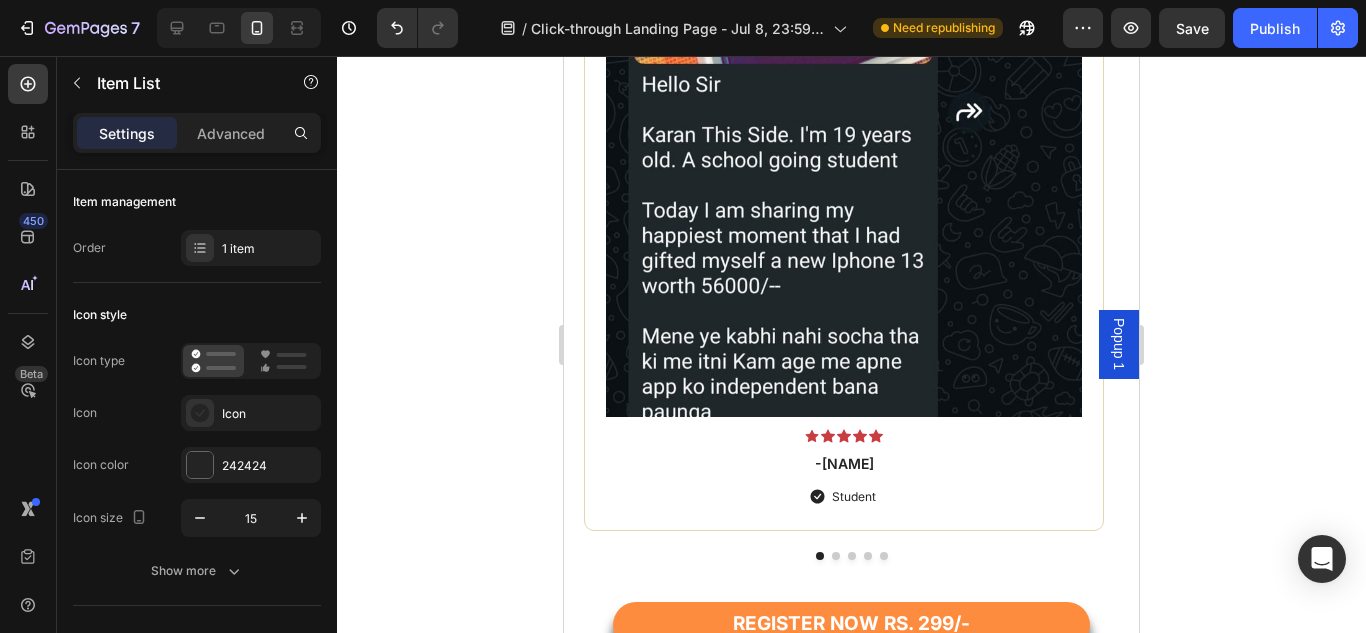 click on "Student" at bounding box center (854, 497) 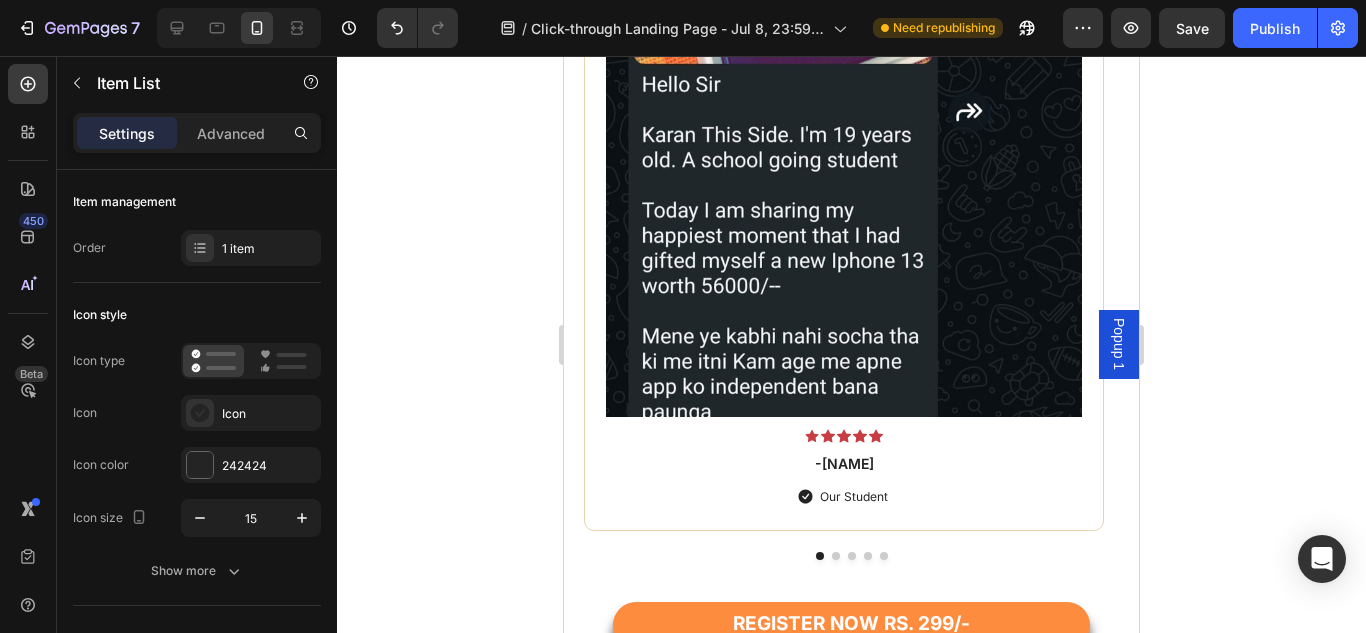 click 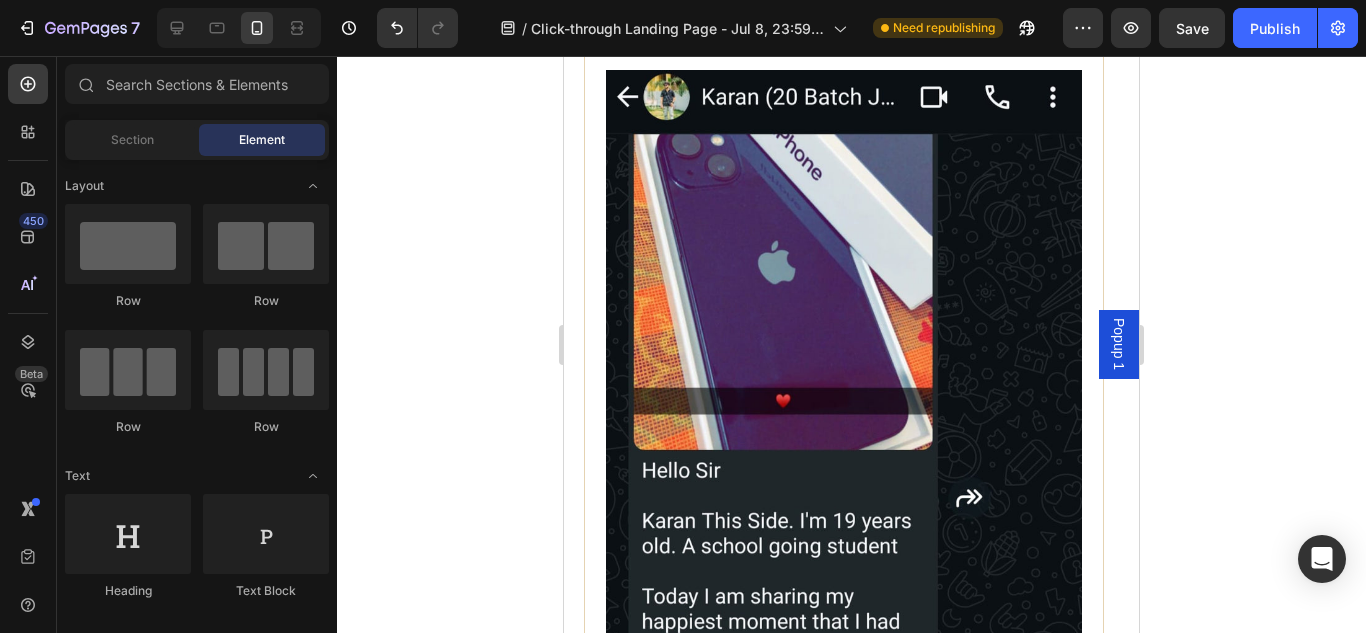 scroll, scrollTop: 4633, scrollLeft: 0, axis: vertical 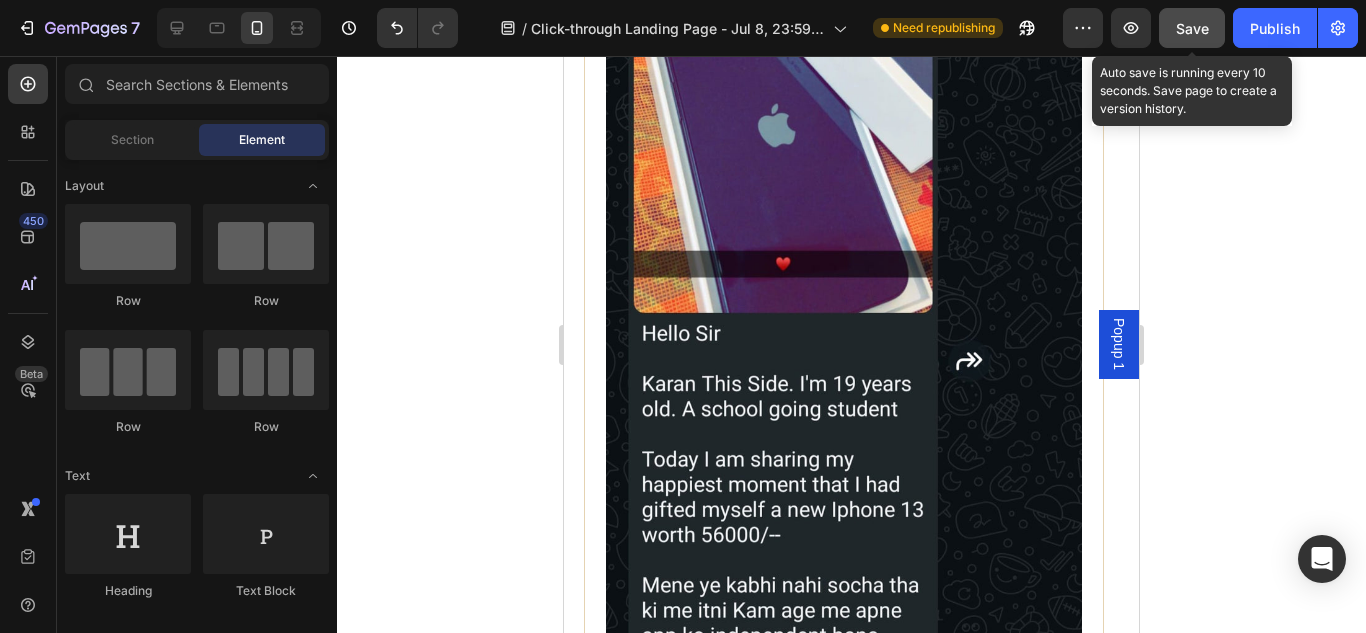 click on "Save" 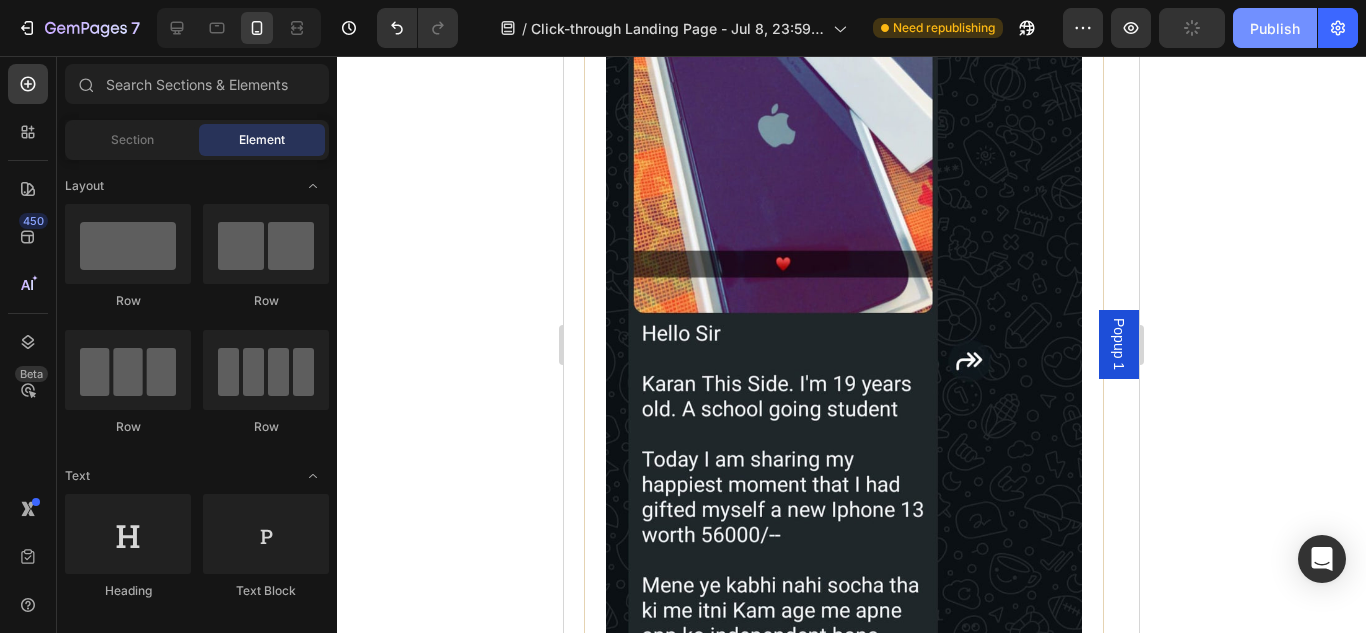 click on "Publish" at bounding box center (1275, 28) 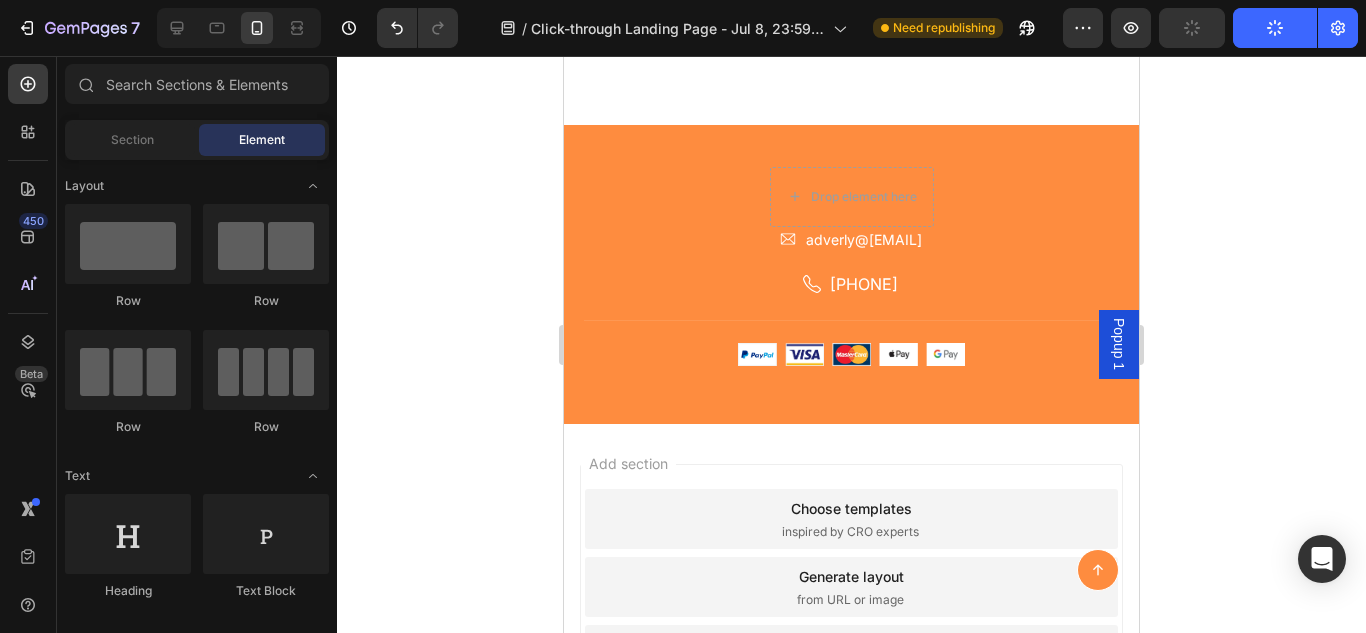 scroll, scrollTop: 7648, scrollLeft: 0, axis: vertical 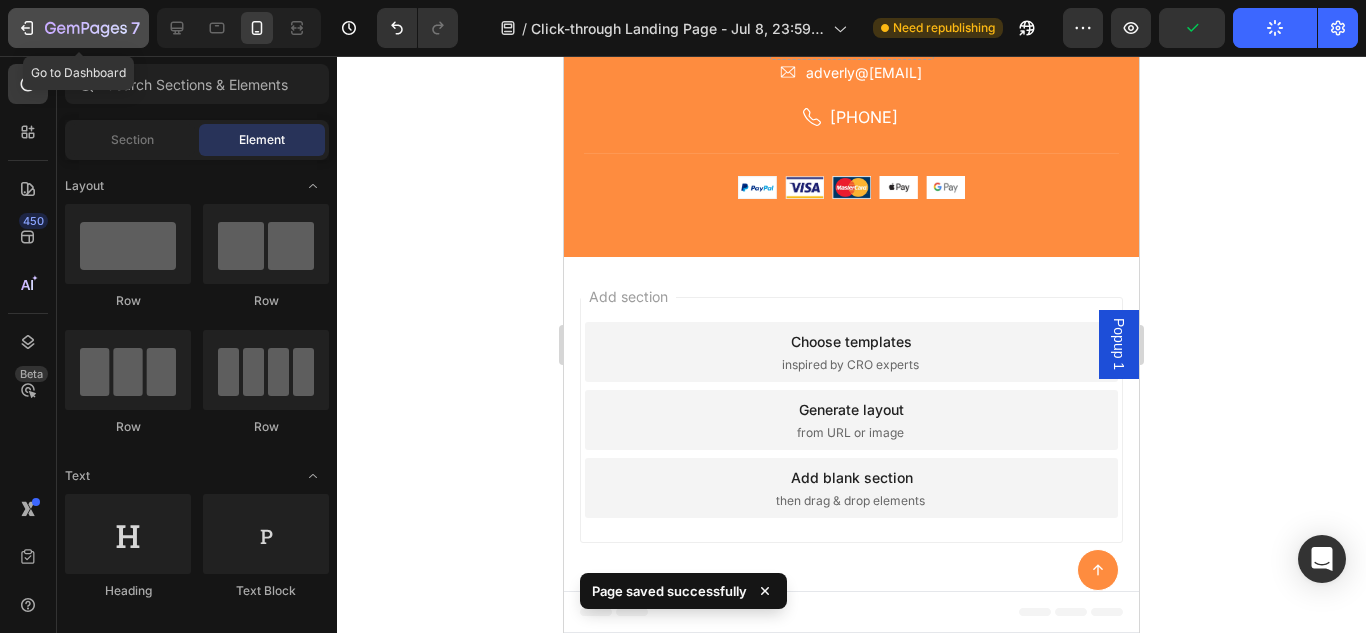 click on "7" 